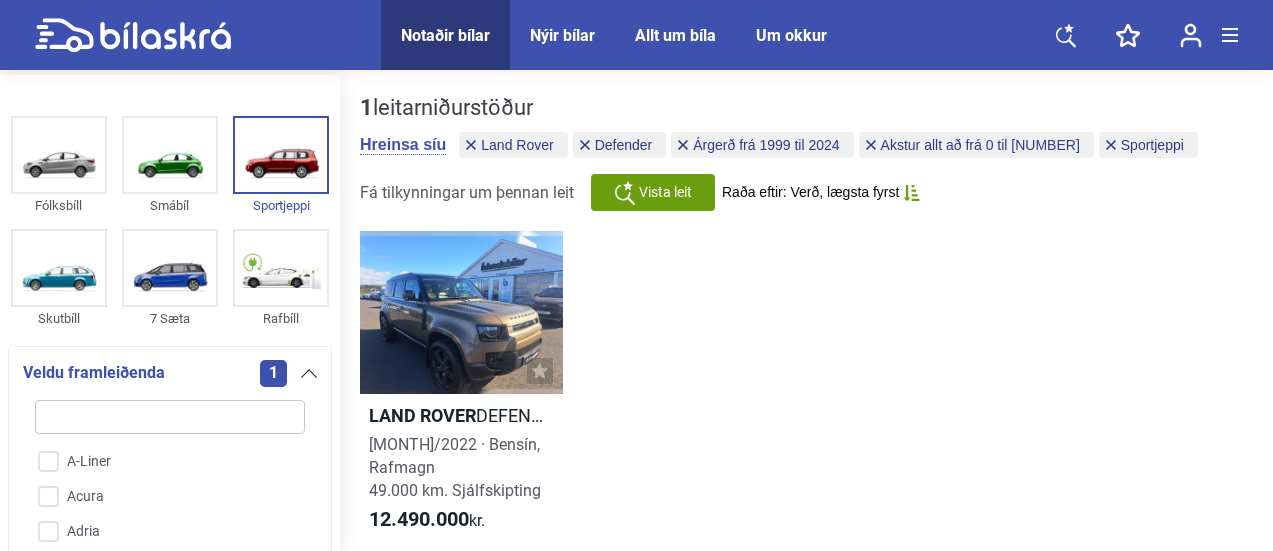 scroll, scrollTop: 0, scrollLeft: 0, axis: both 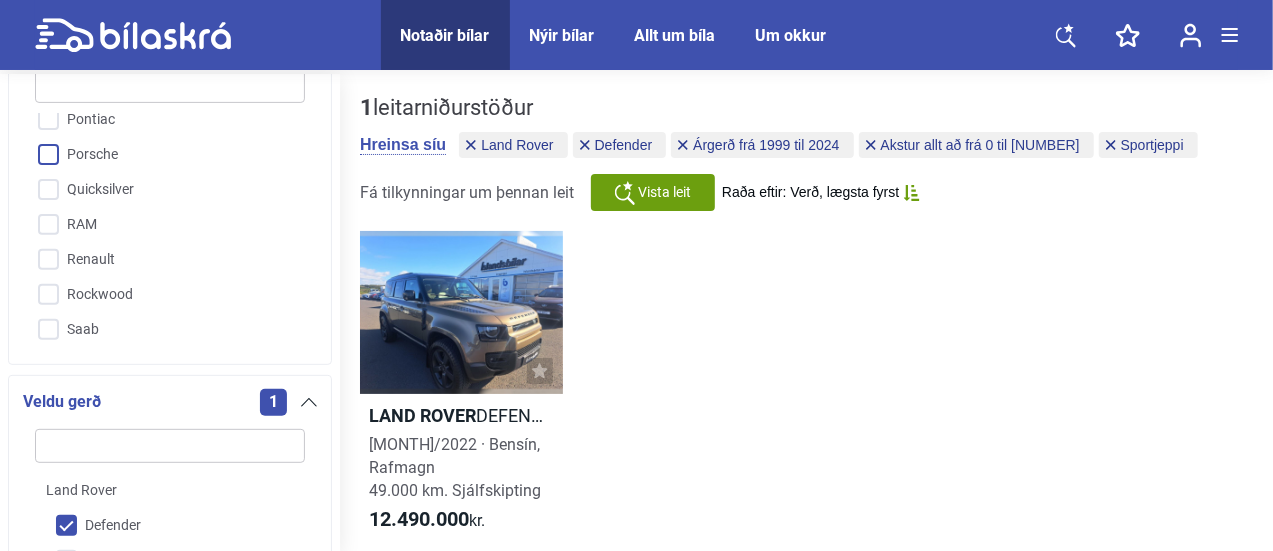 click on "Porsche" at bounding box center [157, 155] 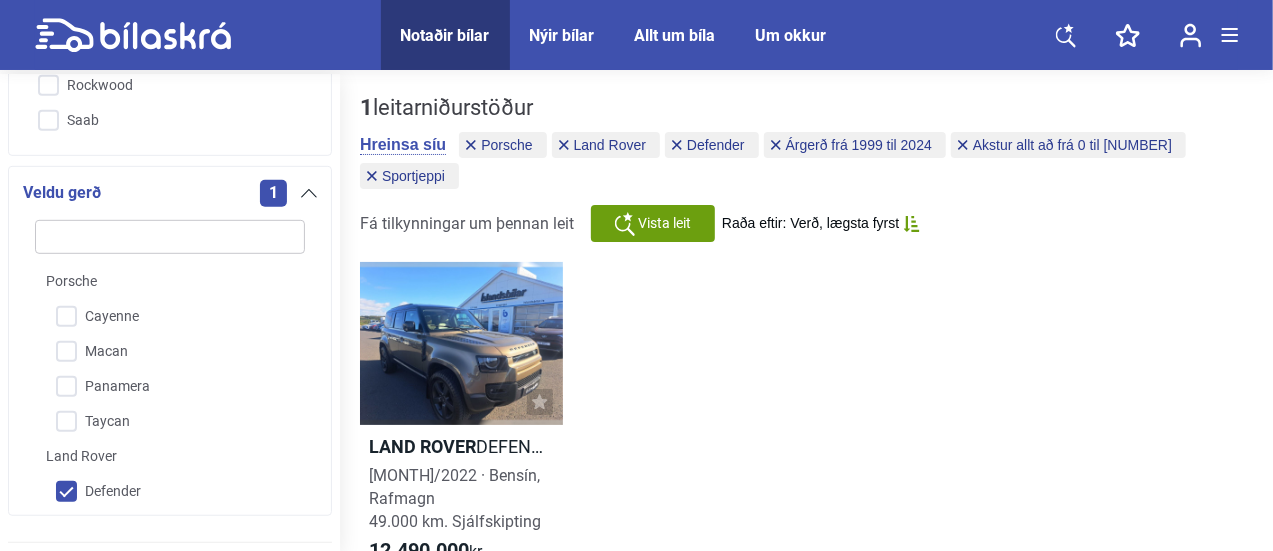 scroll, scrollTop: 631, scrollLeft: 0, axis: vertical 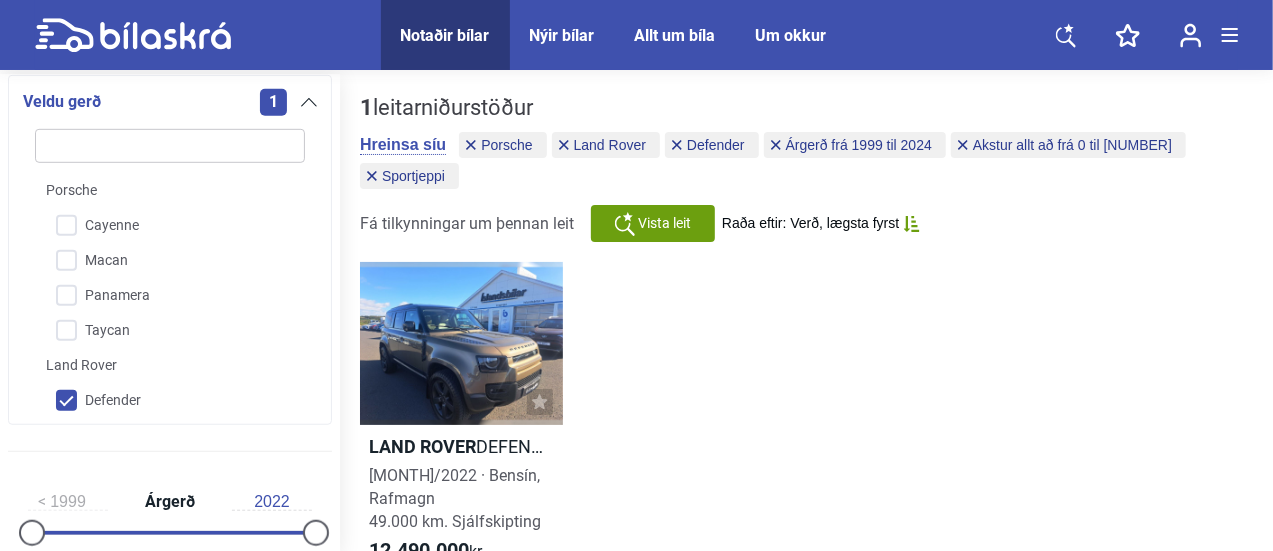 click on "Defender" at bounding box center [157, 401] 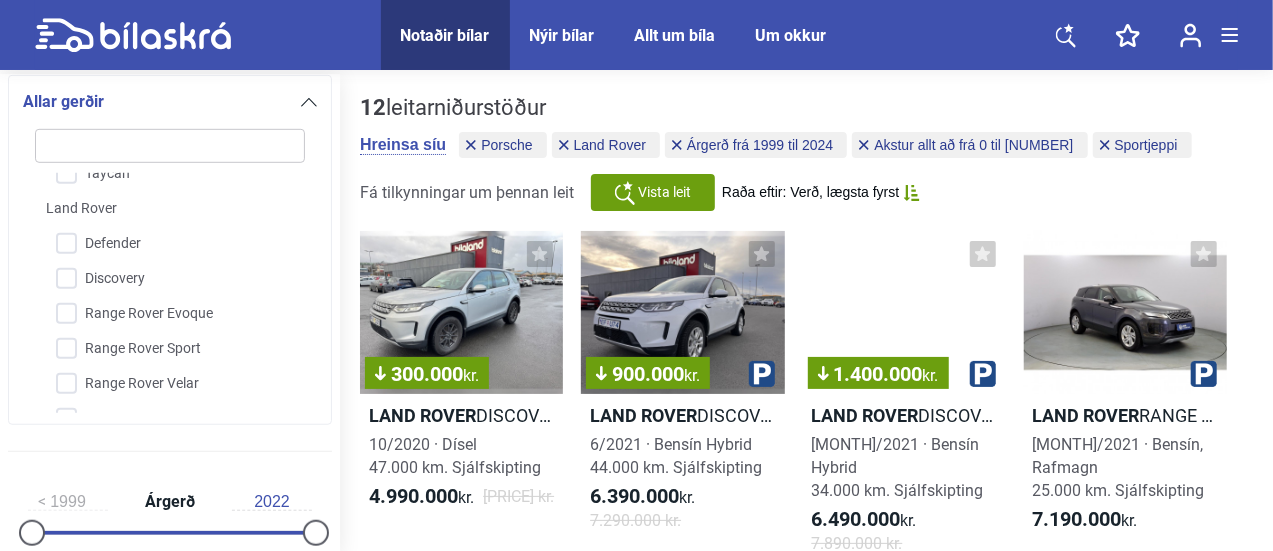 scroll, scrollTop: 181, scrollLeft: 0, axis: vertical 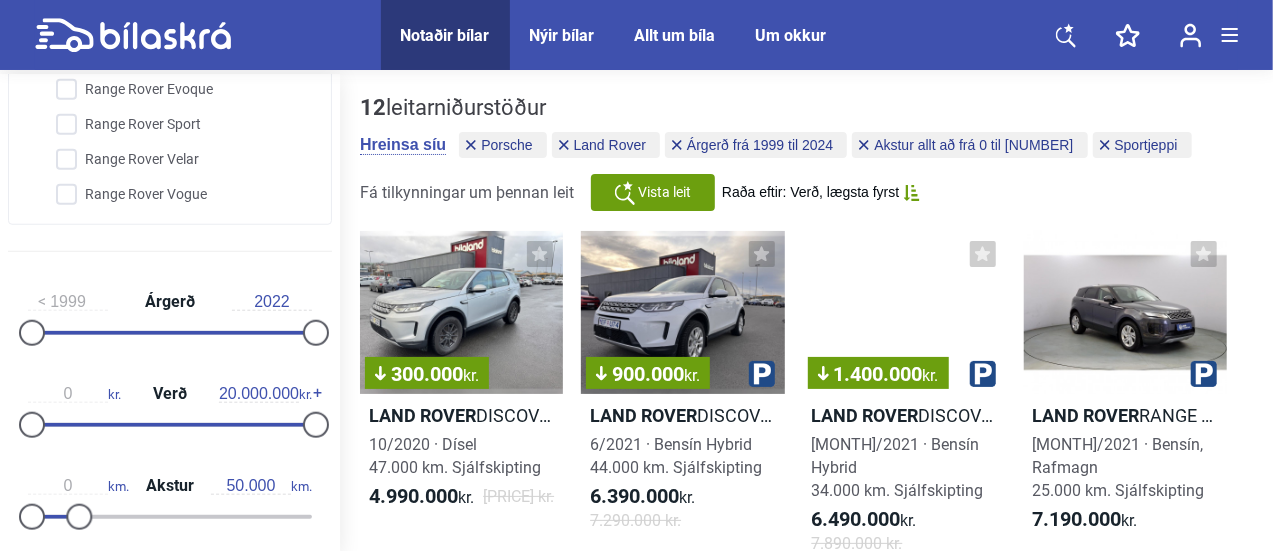 click on "2022" at bounding box center [272, 302] 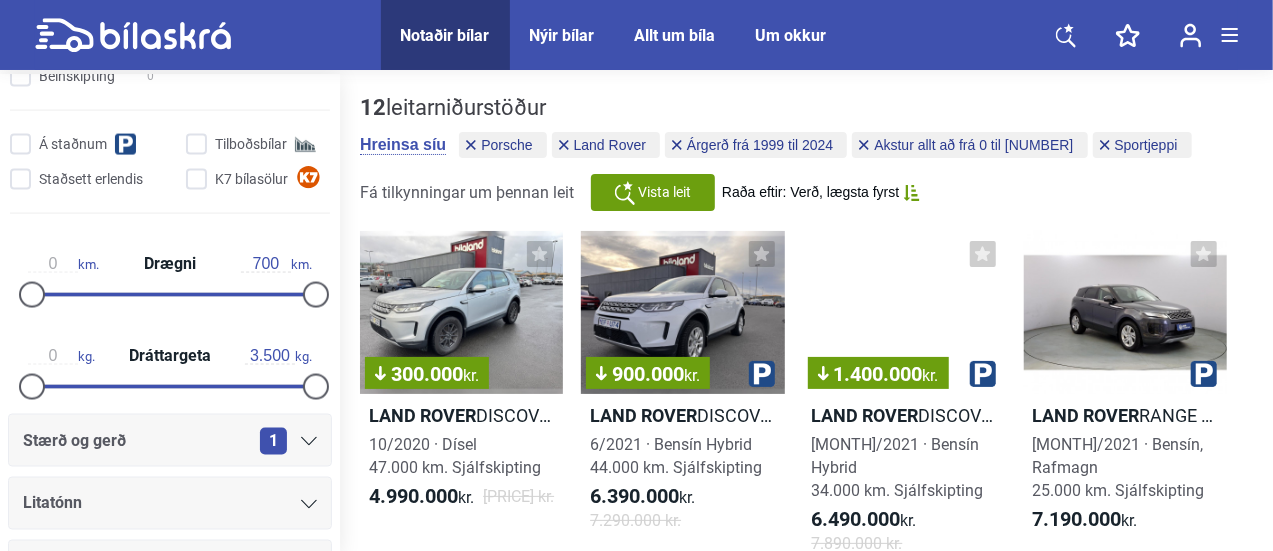 scroll, scrollTop: 1531, scrollLeft: 0, axis: vertical 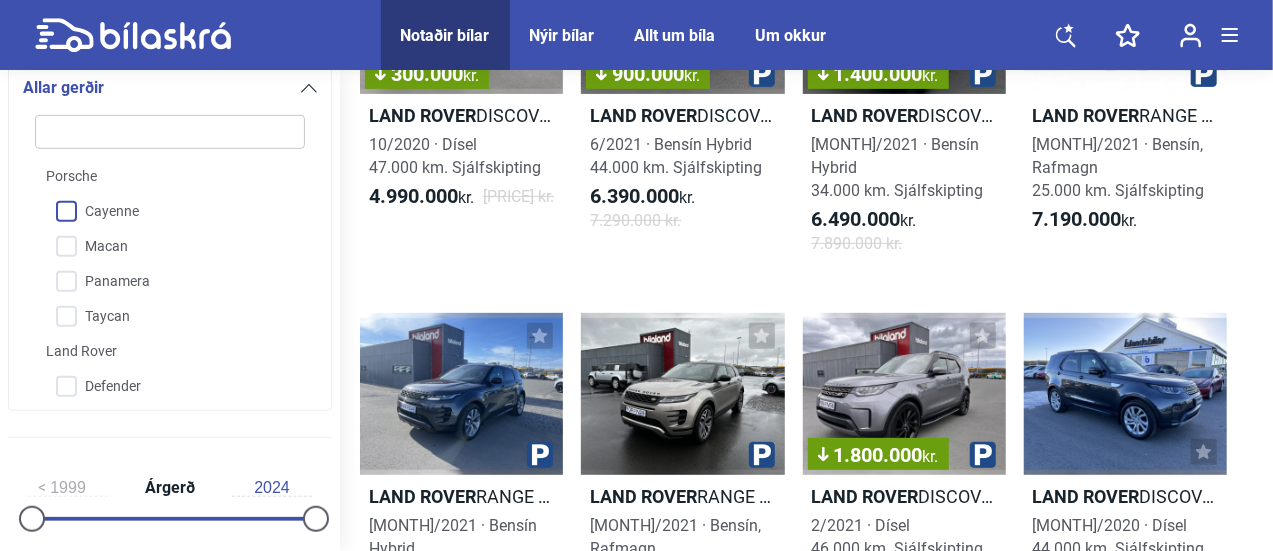 type on "2024" 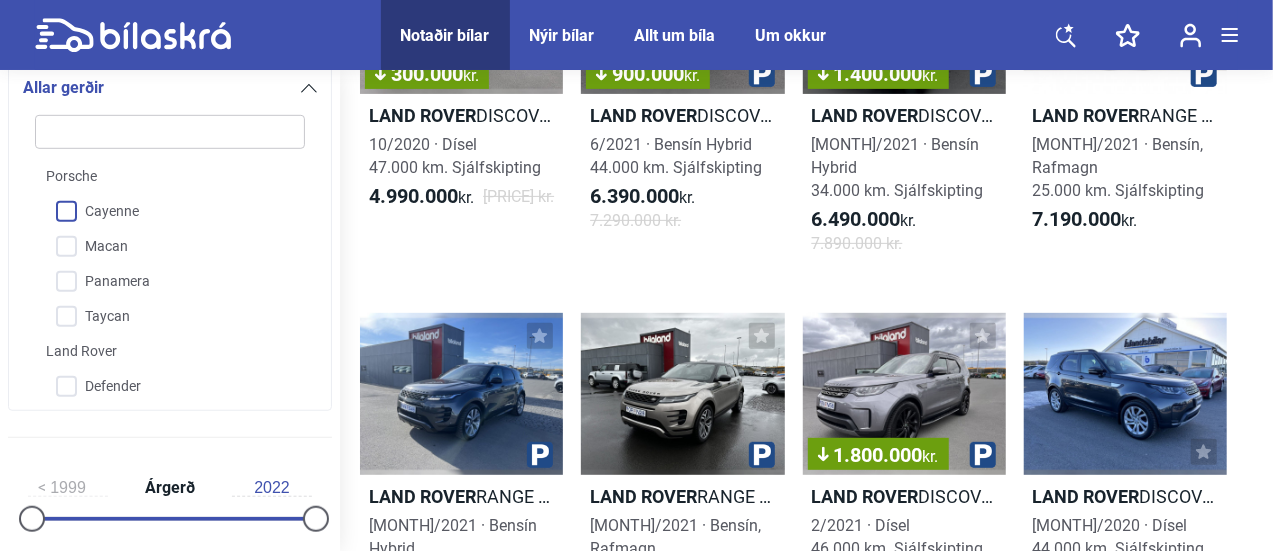 click on "Cayenne" at bounding box center [157, 212] 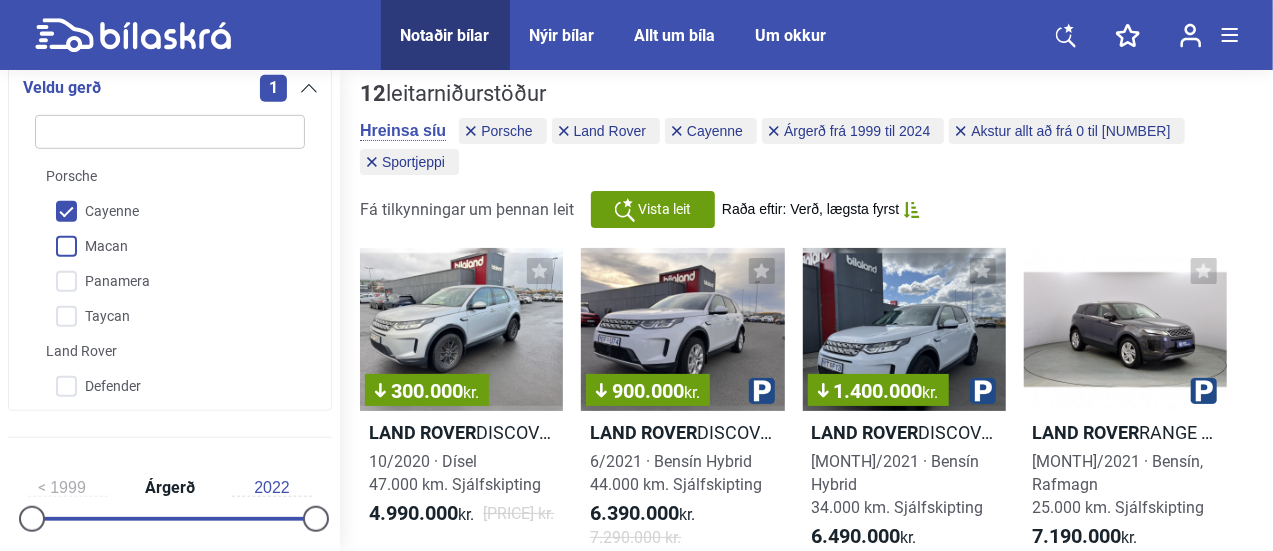 scroll, scrollTop: 0, scrollLeft: 0, axis: both 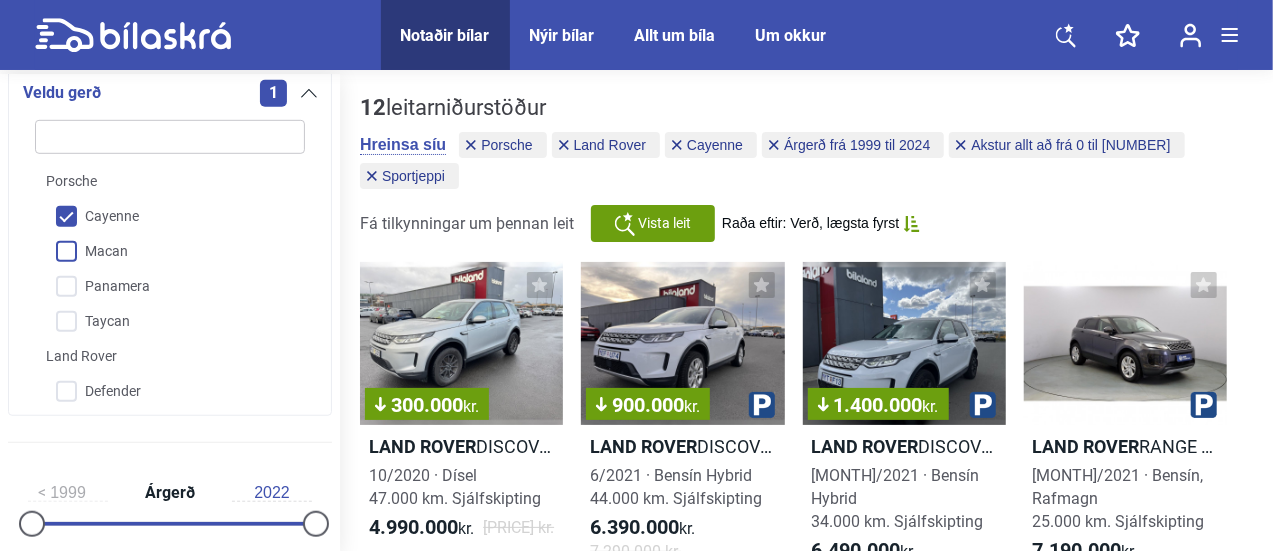 click on "Macan" at bounding box center [157, 252] 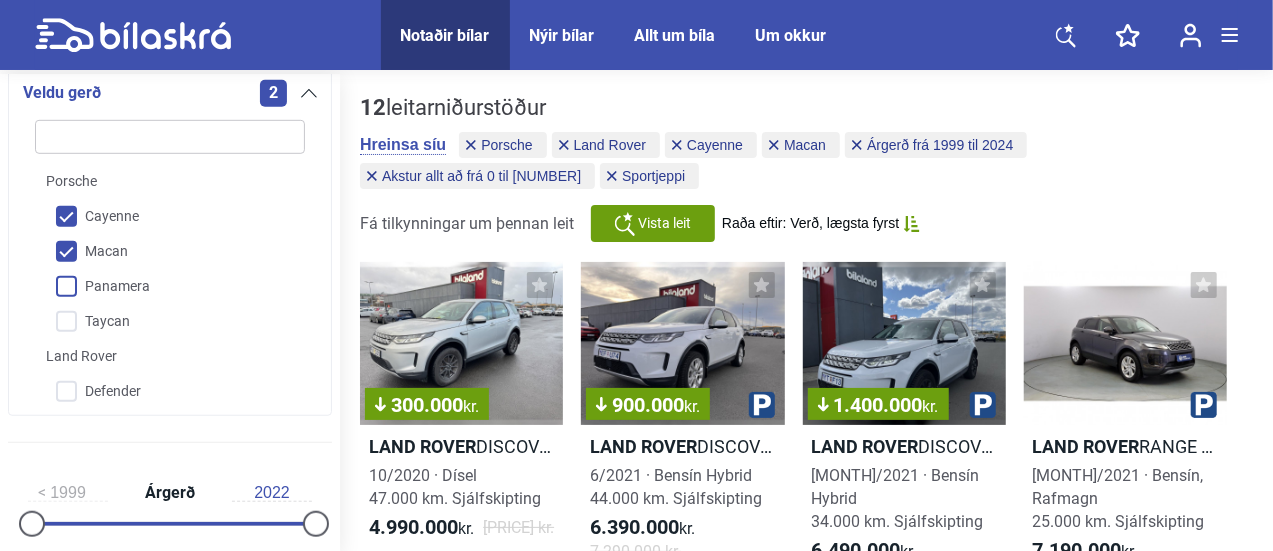 click on "Panamera" at bounding box center [157, 287] 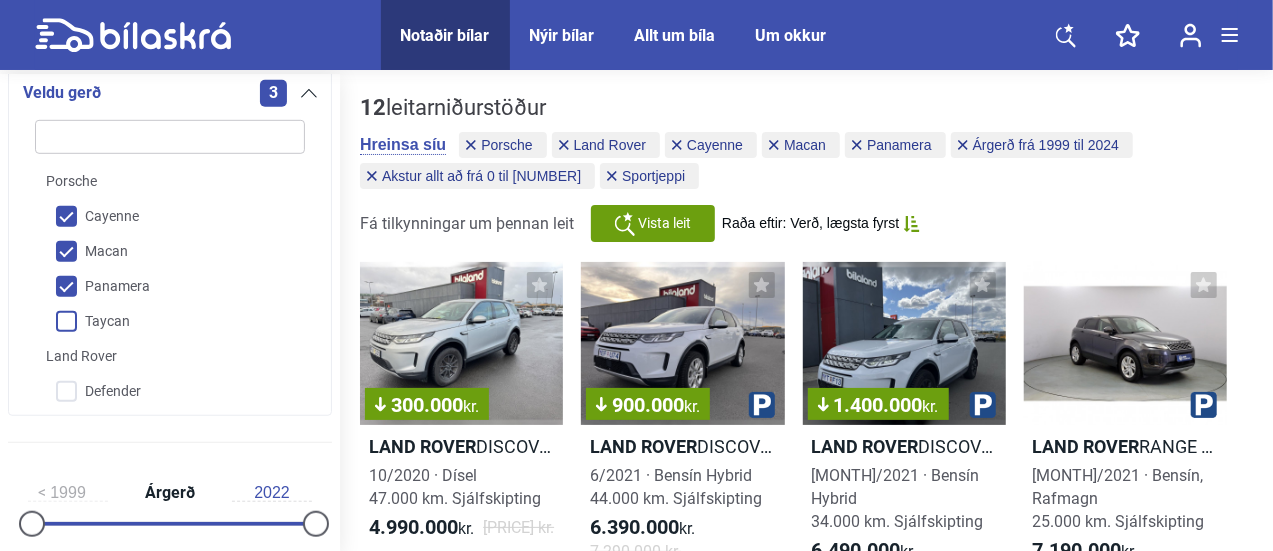 click on "Taycan" at bounding box center (157, 322) 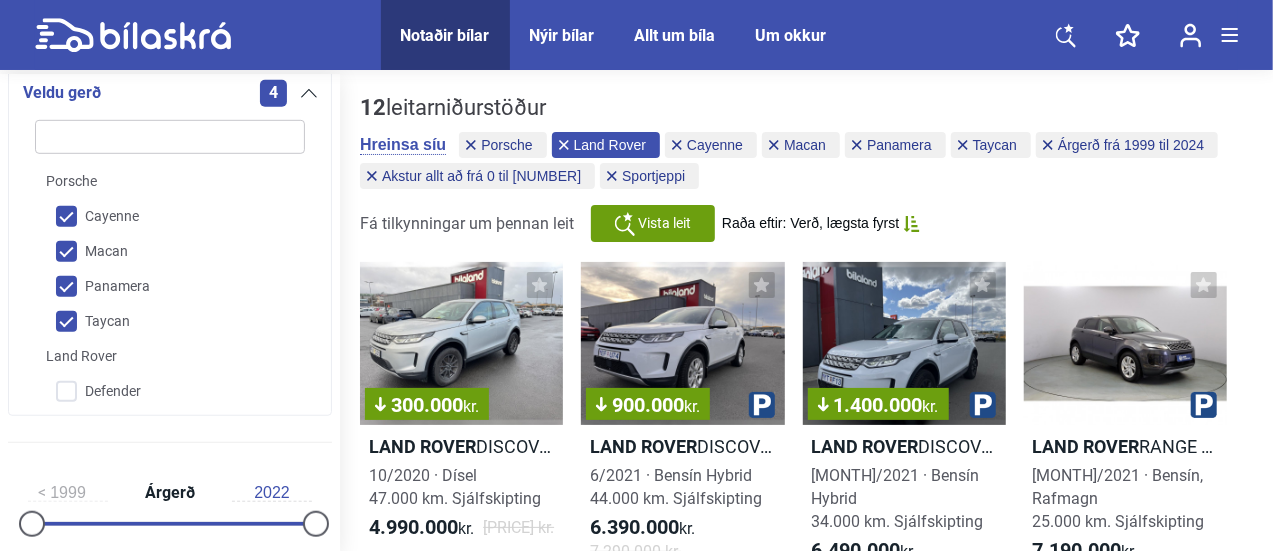 click on "Land Rover" at bounding box center [606, 145] 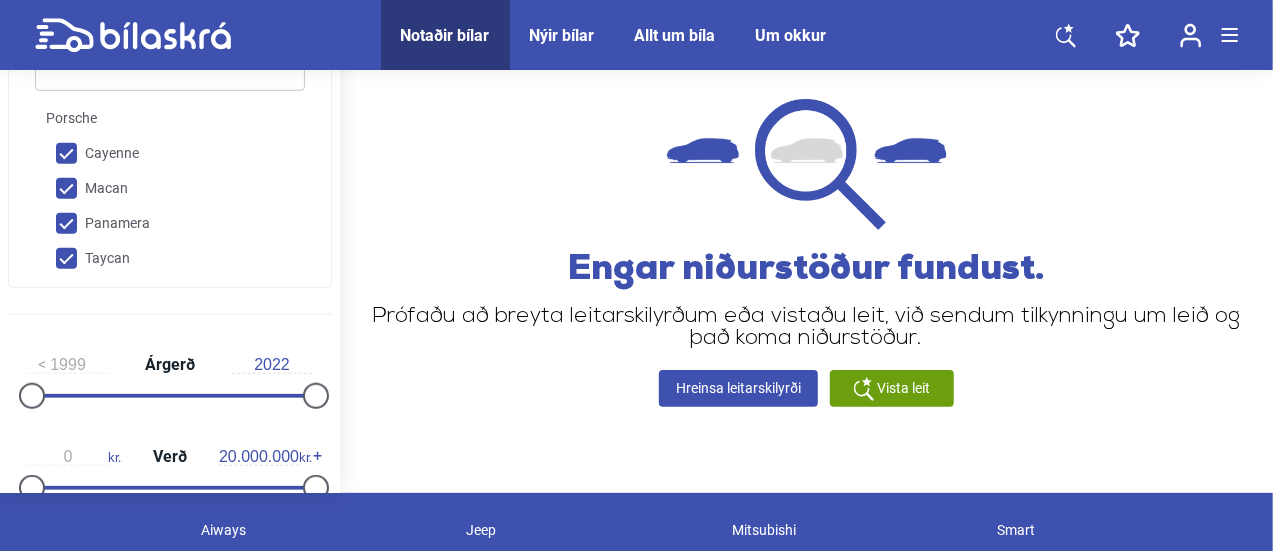 scroll, scrollTop: 0, scrollLeft: 0, axis: both 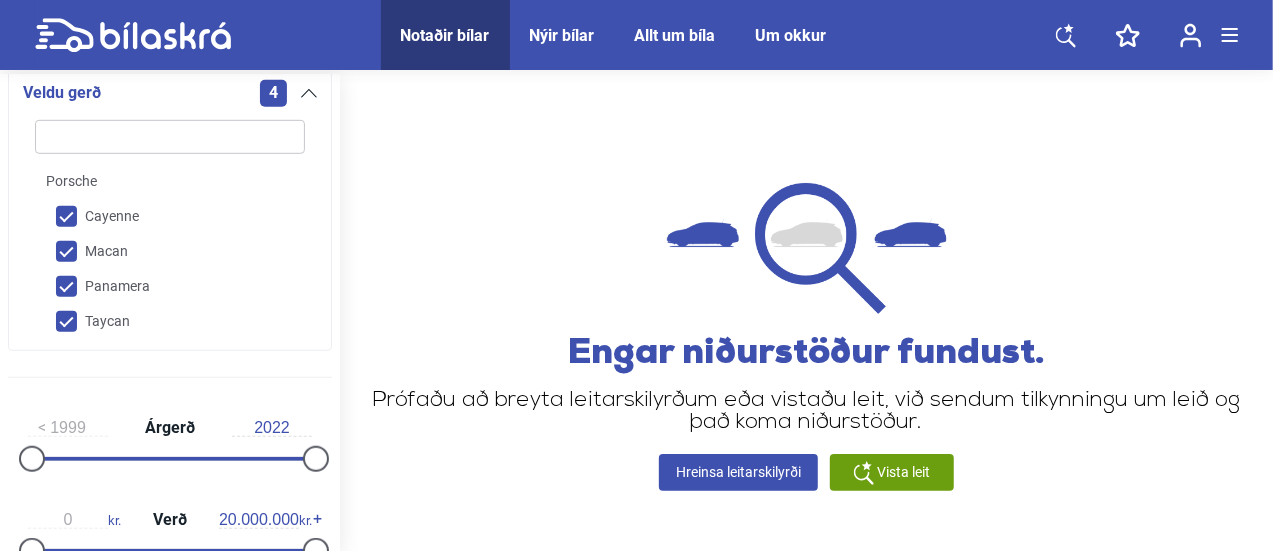 click on "Hreinsa leitarskilyrði" at bounding box center (738, 472) 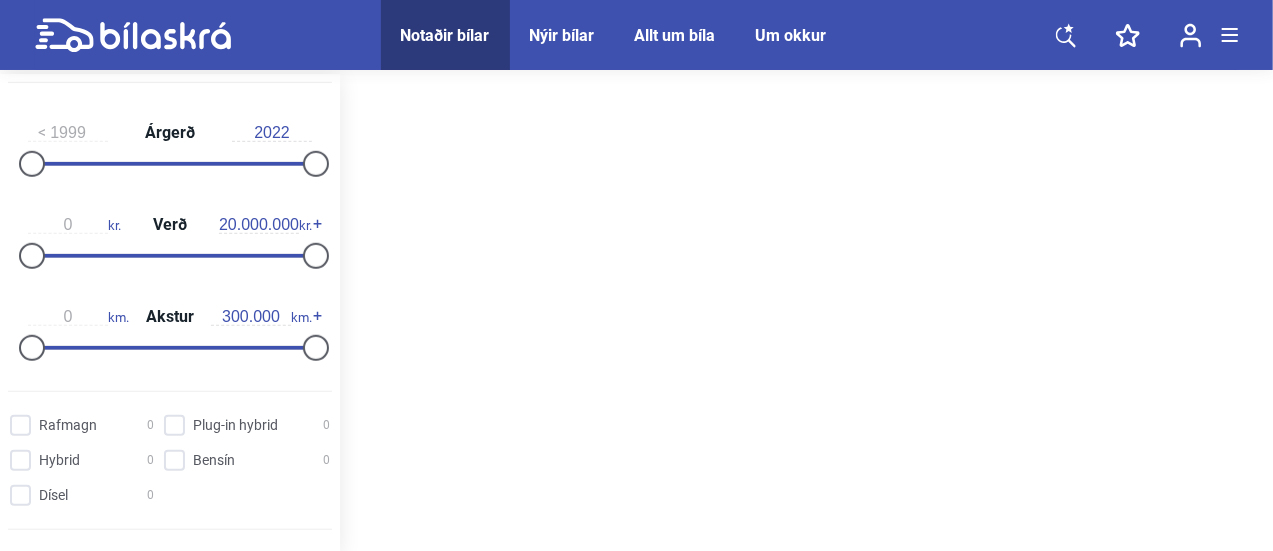 scroll, scrollTop: 346, scrollLeft: 0, axis: vertical 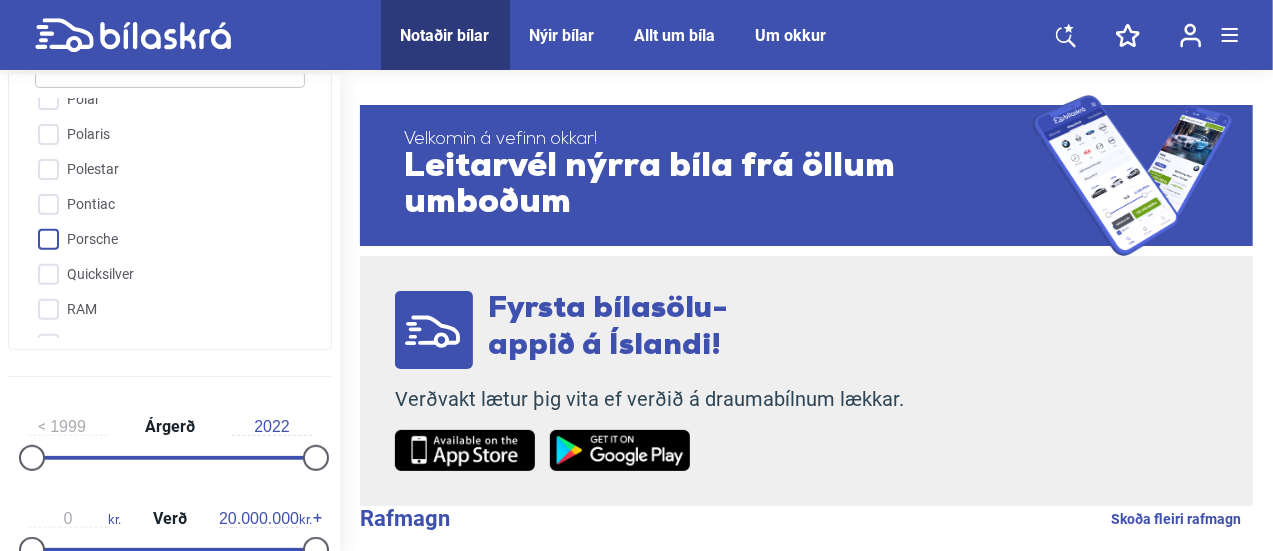 click on "Porsche" at bounding box center [157, 240] 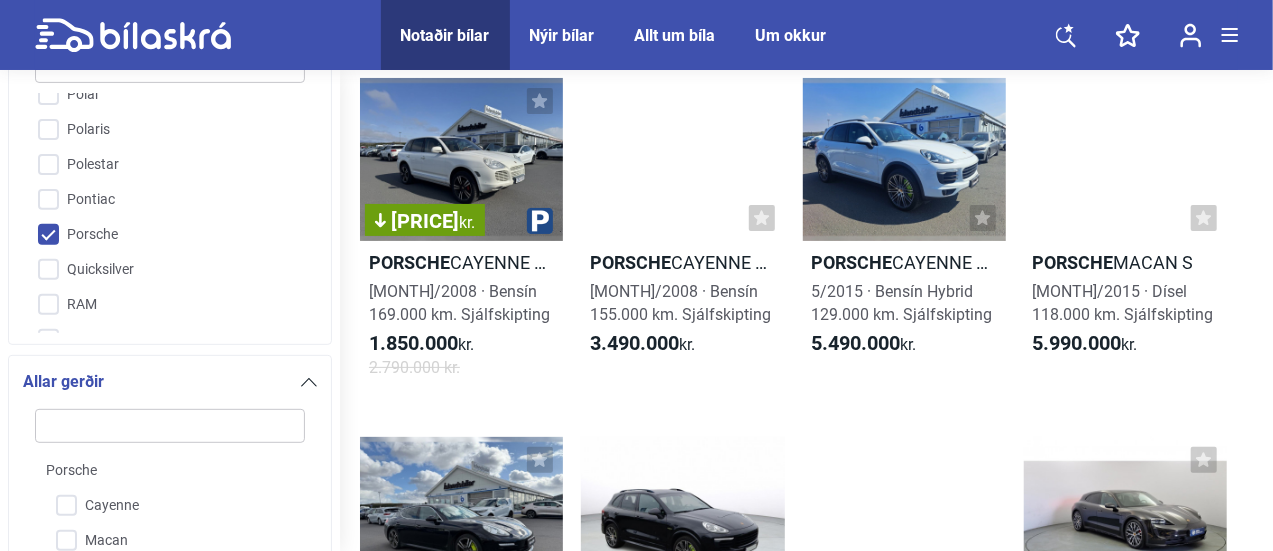 scroll, scrollTop: 0, scrollLeft: 0, axis: both 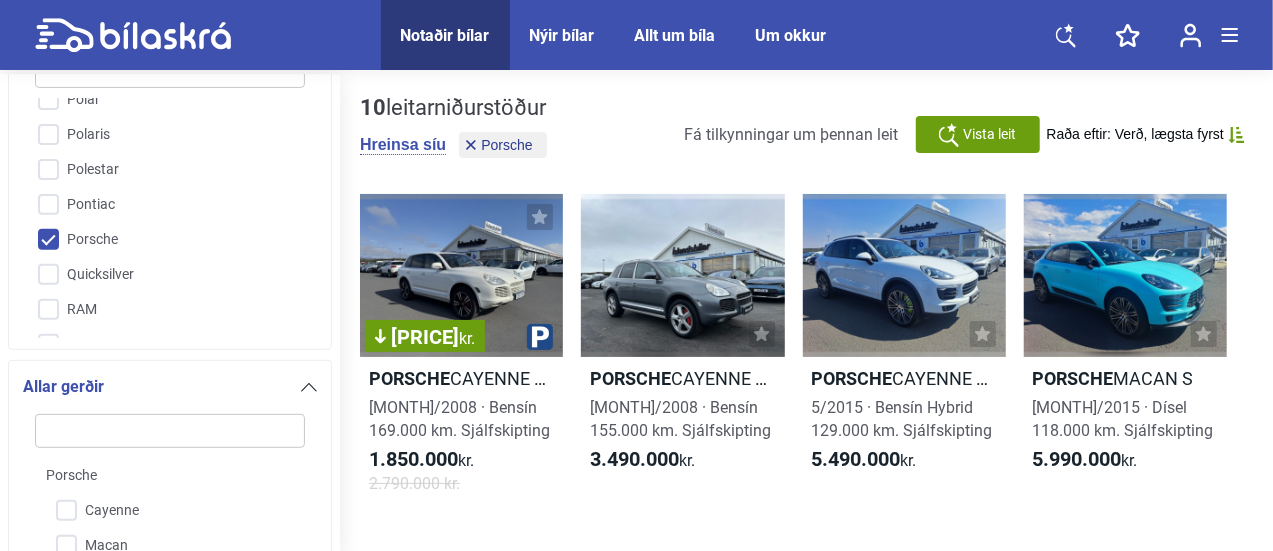 click on "Porsche" at bounding box center [157, 240] 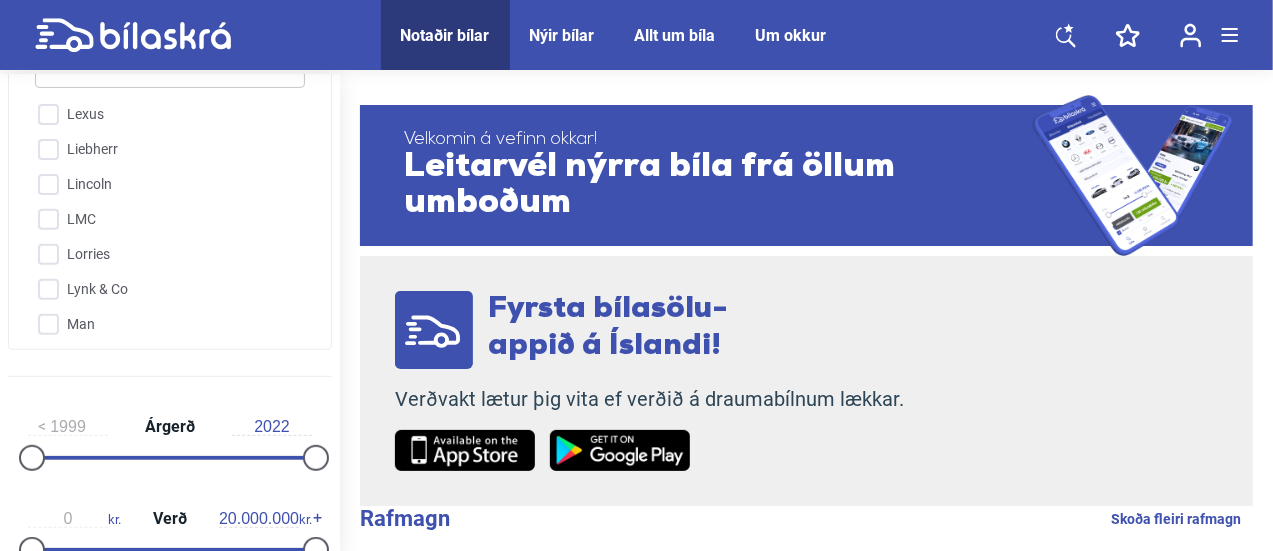 scroll, scrollTop: 2561, scrollLeft: 0, axis: vertical 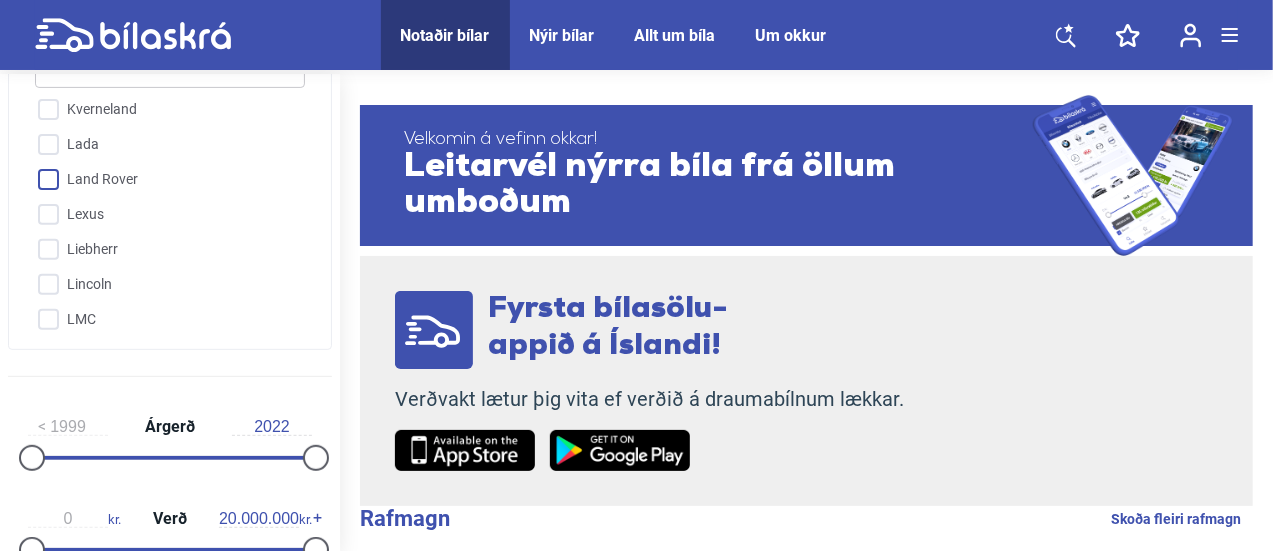 click on "Land Rover" at bounding box center [157, 180] 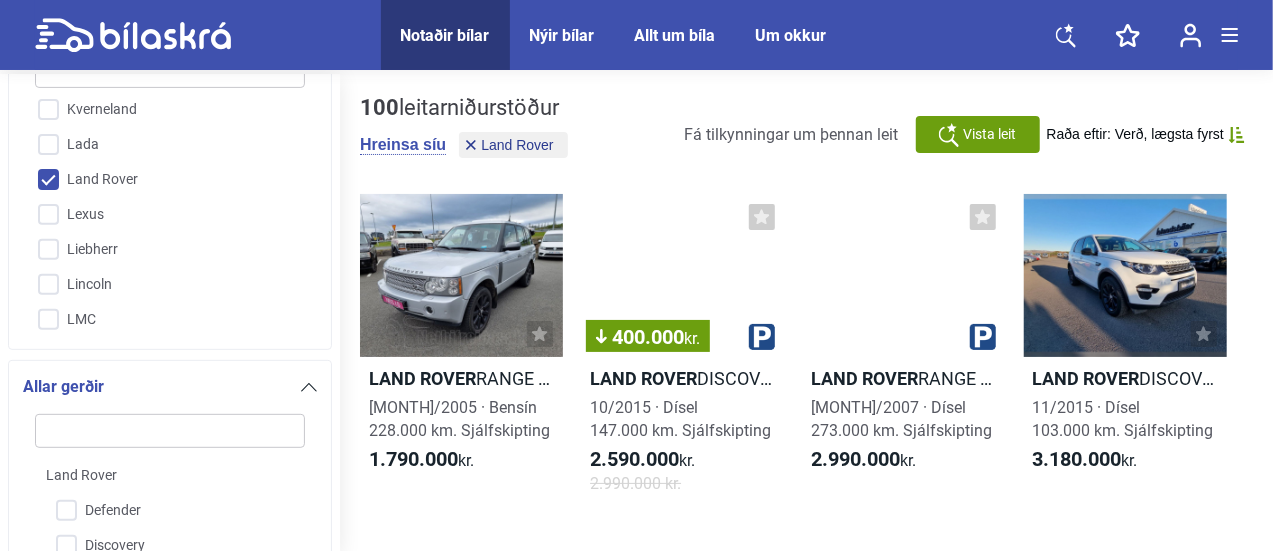 scroll, scrollTop: 0, scrollLeft: 0, axis: both 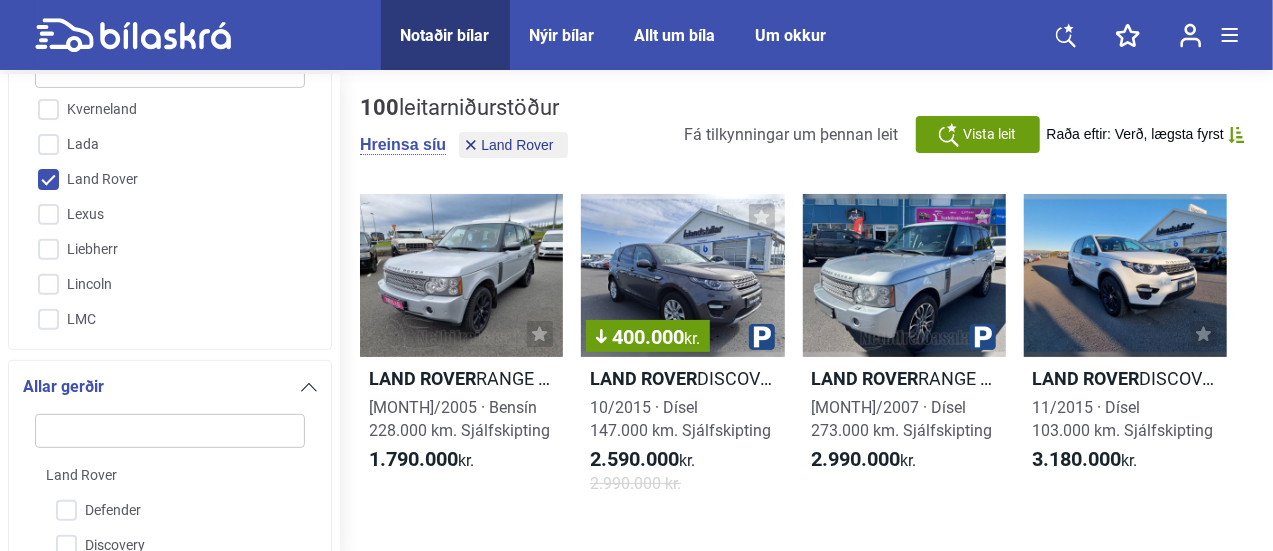click at bounding box center [1236, 135] 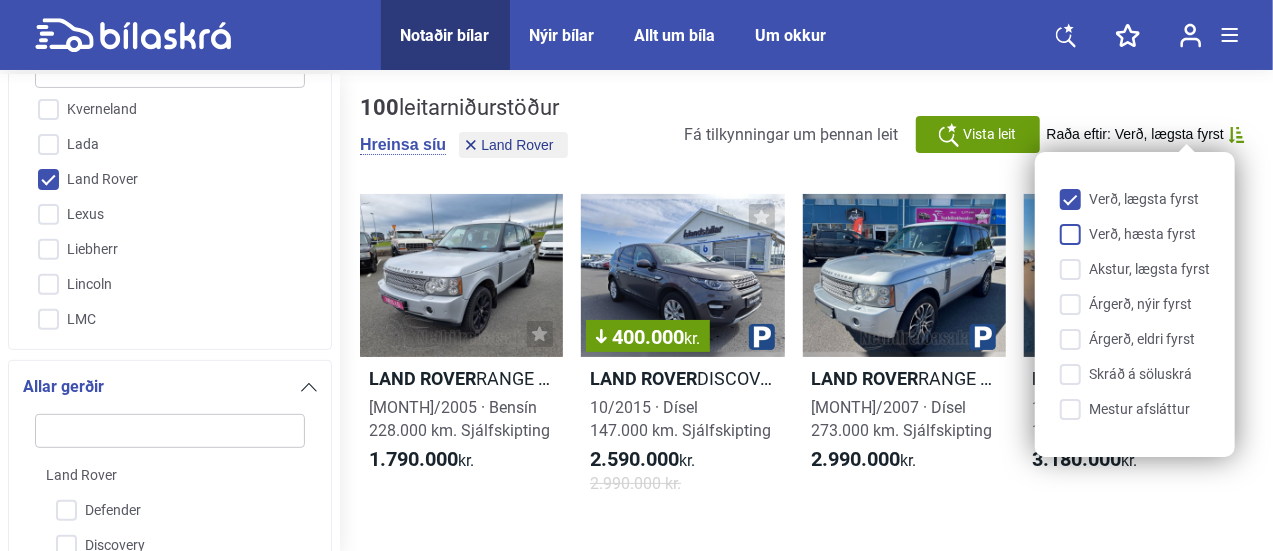 click on "Verð, hæsta fyrst" at bounding box center [1139, 235] 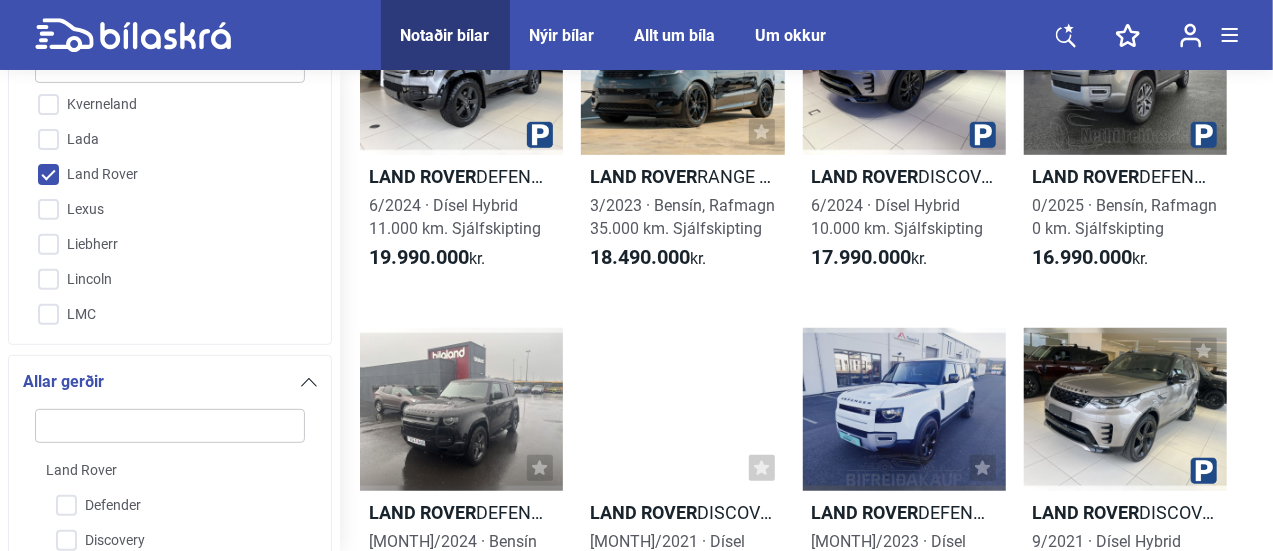 scroll, scrollTop: 700, scrollLeft: 0, axis: vertical 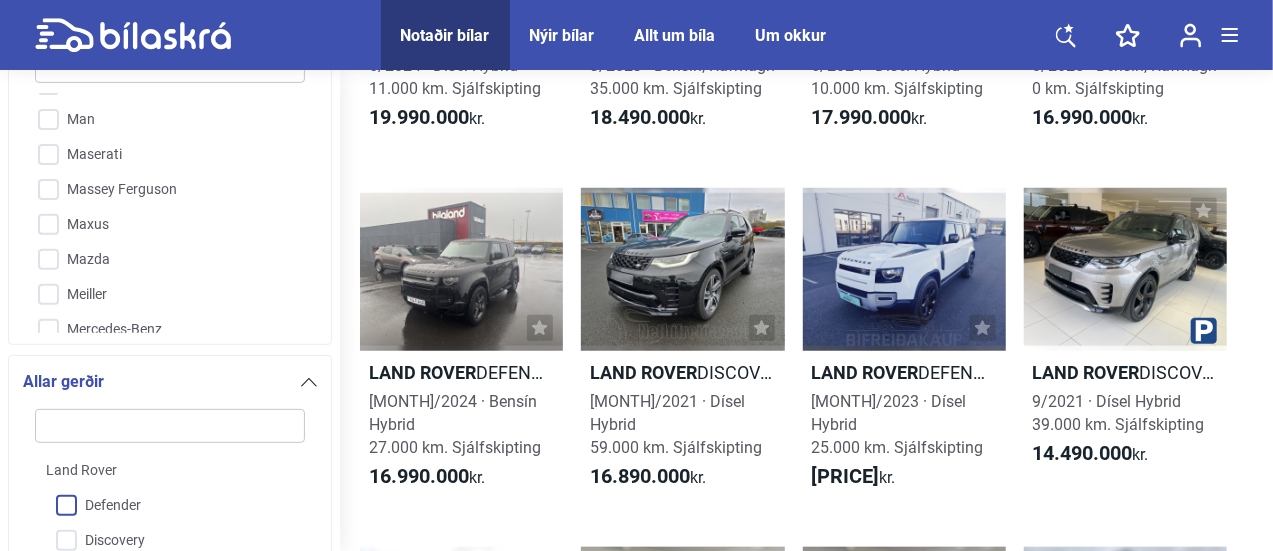 click on "Defender" at bounding box center (157, 506) 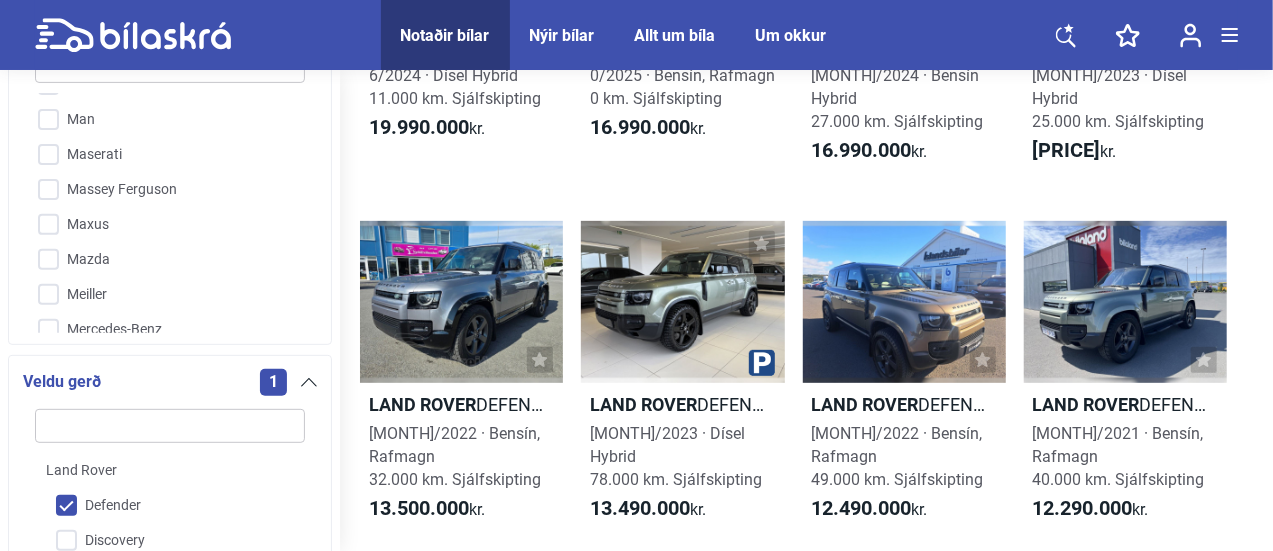 scroll, scrollTop: 300, scrollLeft: 0, axis: vertical 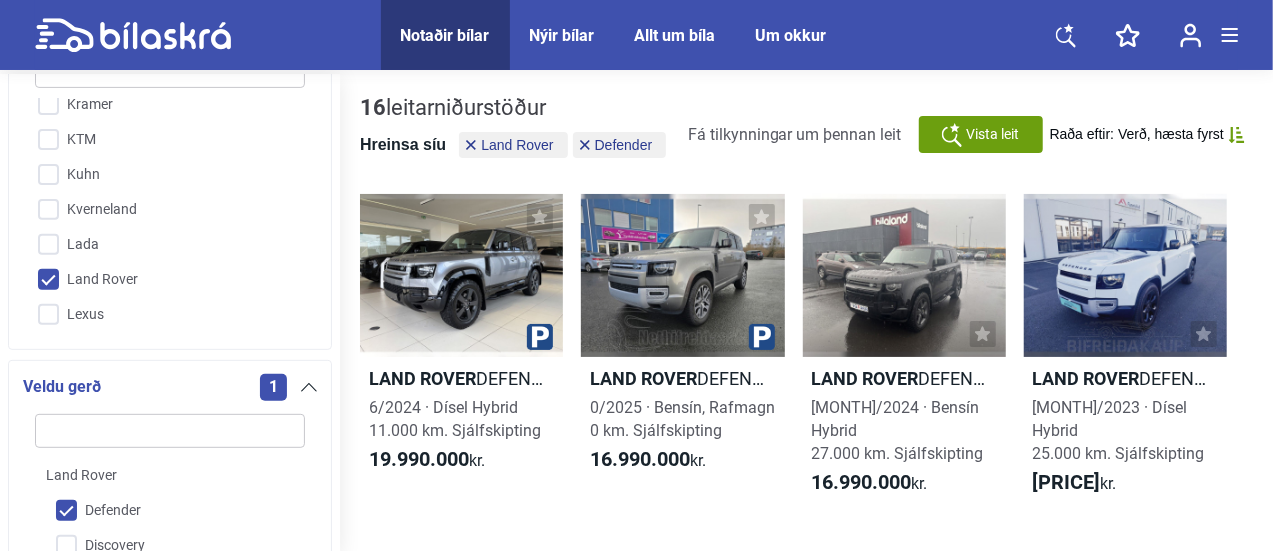 click on "Hreinsa síu" at bounding box center (403, 145) 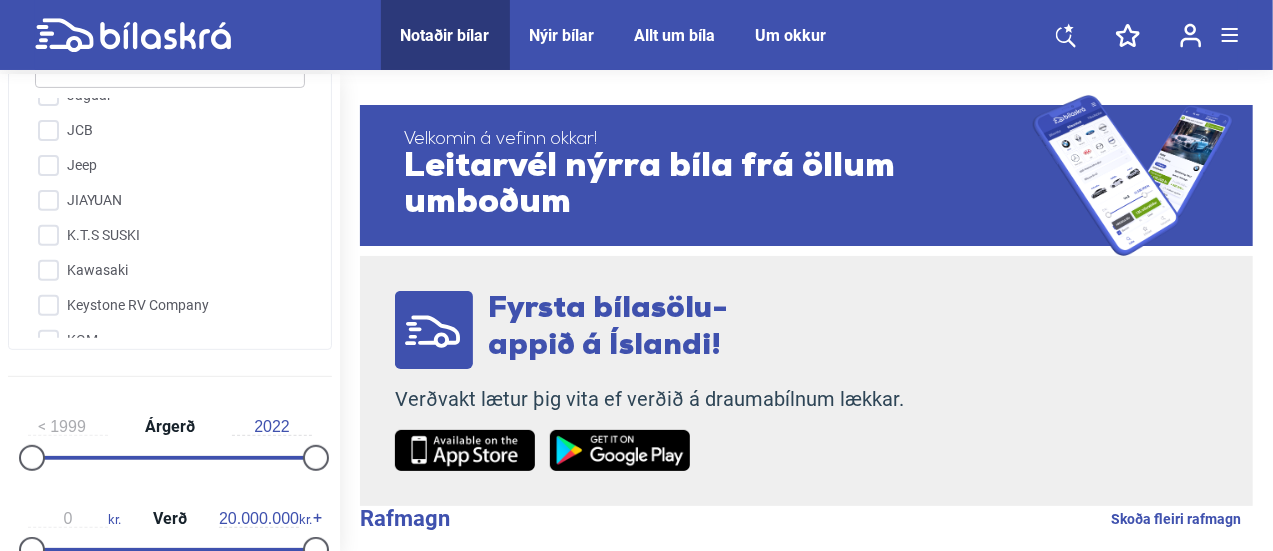 scroll, scrollTop: 2161, scrollLeft: 0, axis: vertical 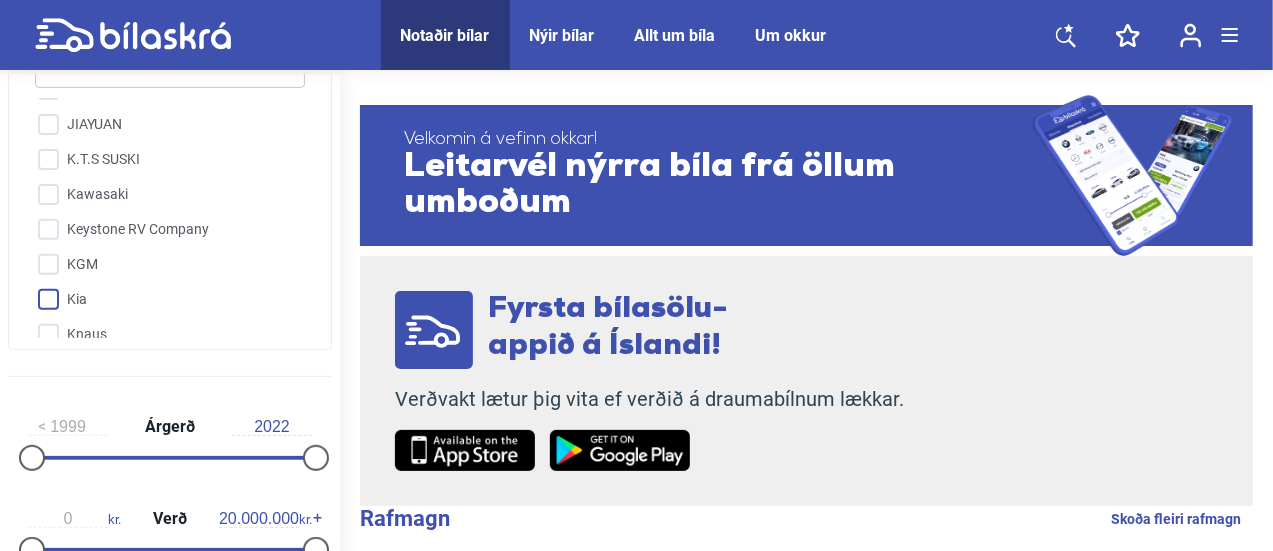 click on "Kia" at bounding box center [157, 300] 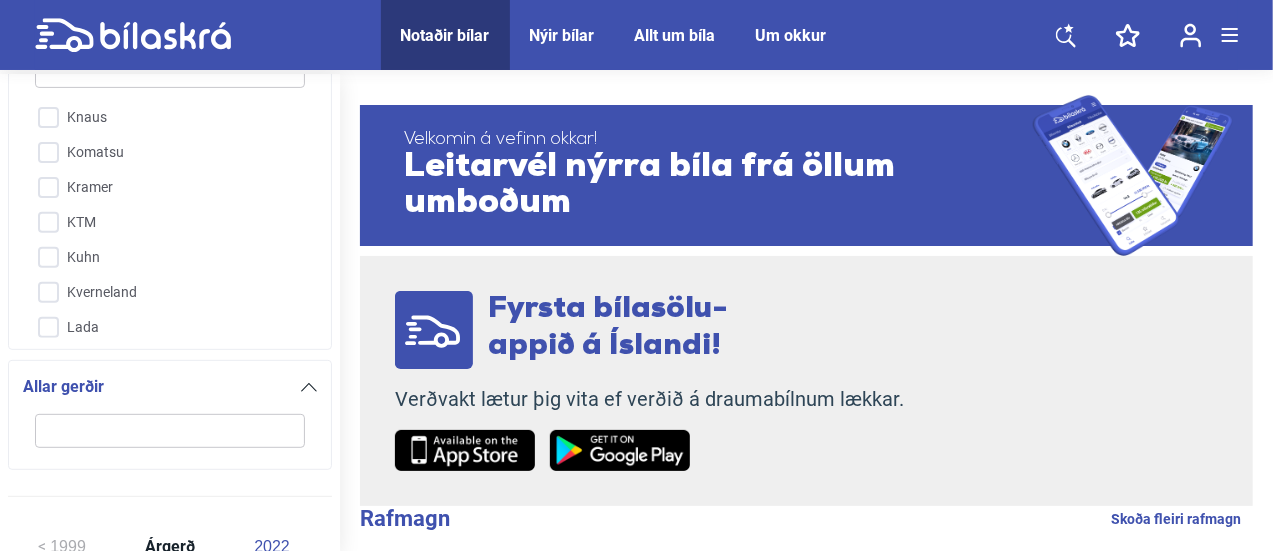 scroll, scrollTop: 2461, scrollLeft: 0, axis: vertical 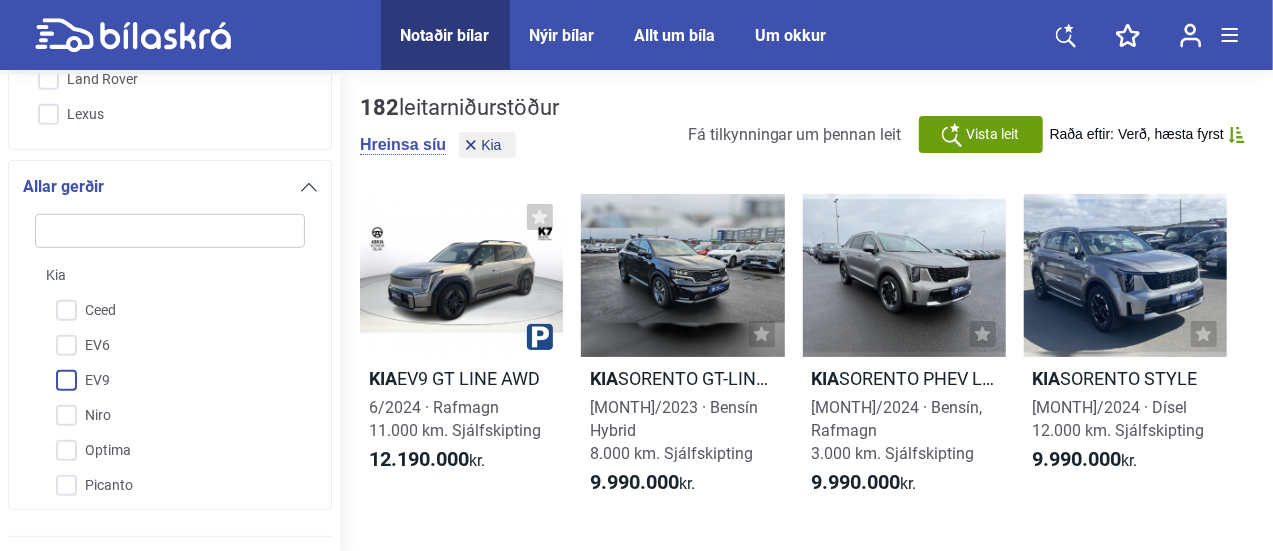click on "EV9" at bounding box center (157, 381) 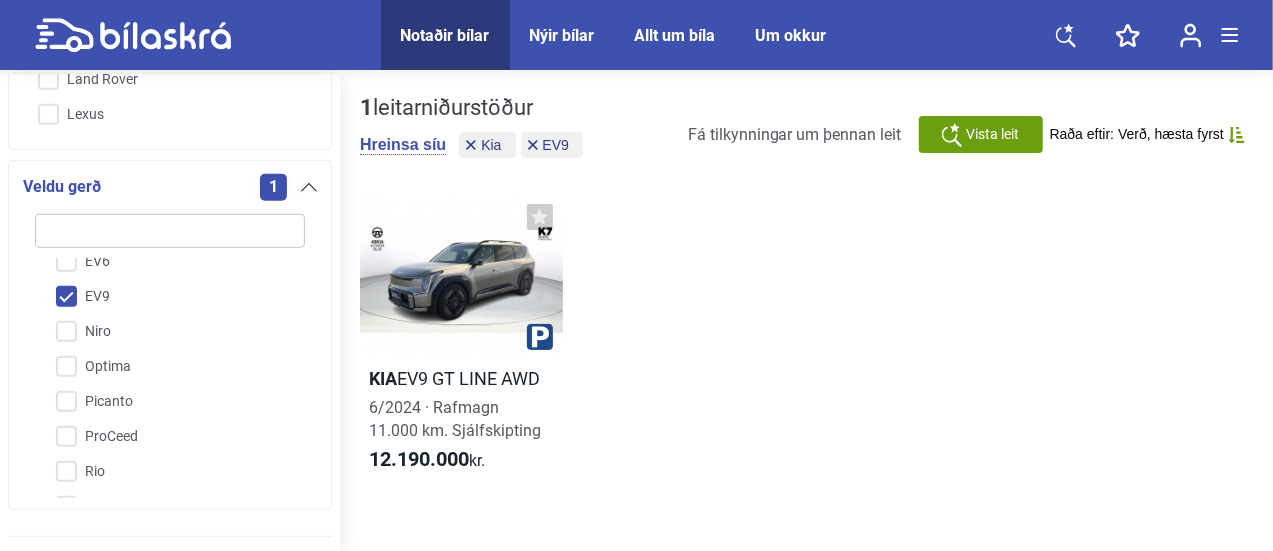 scroll, scrollTop: 200, scrollLeft: 0, axis: vertical 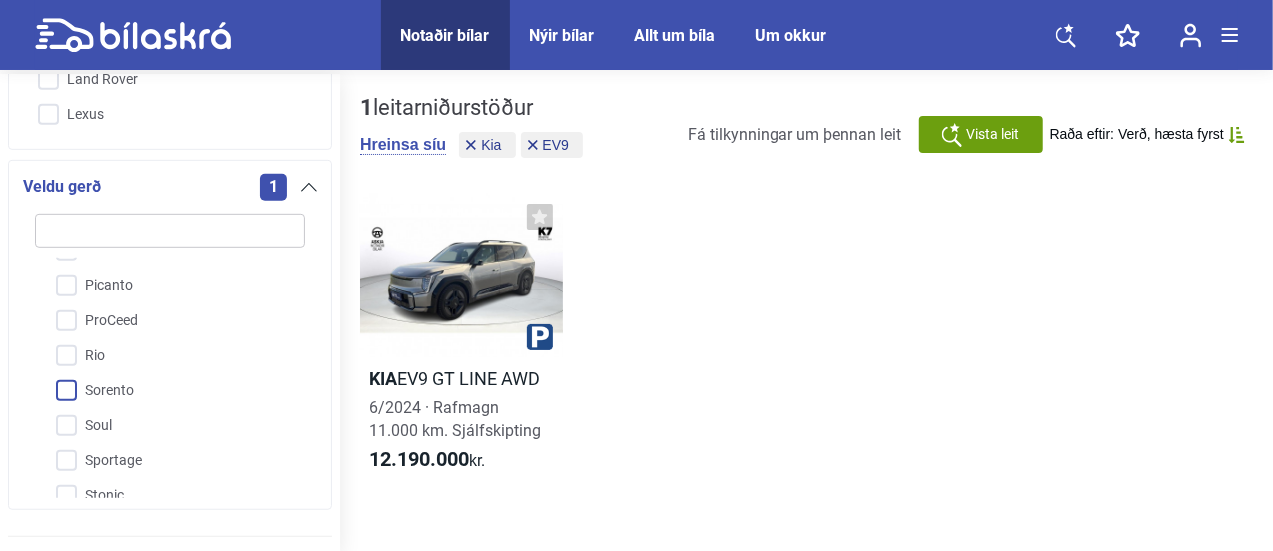 click on "Sorento" at bounding box center (157, 391) 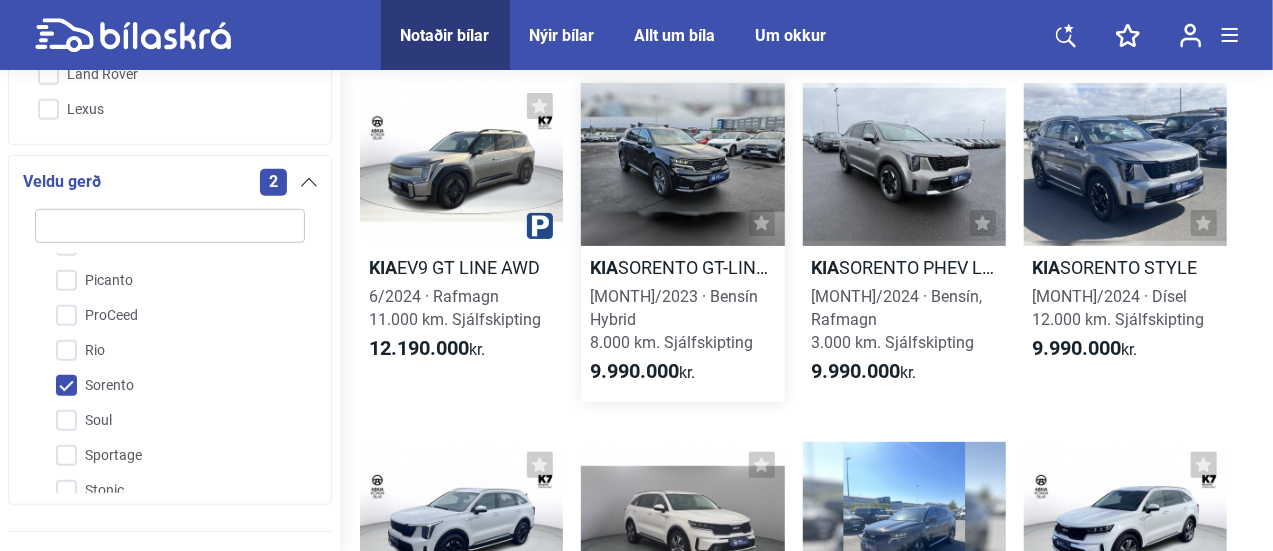 scroll, scrollTop: 0, scrollLeft: 0, axis: both 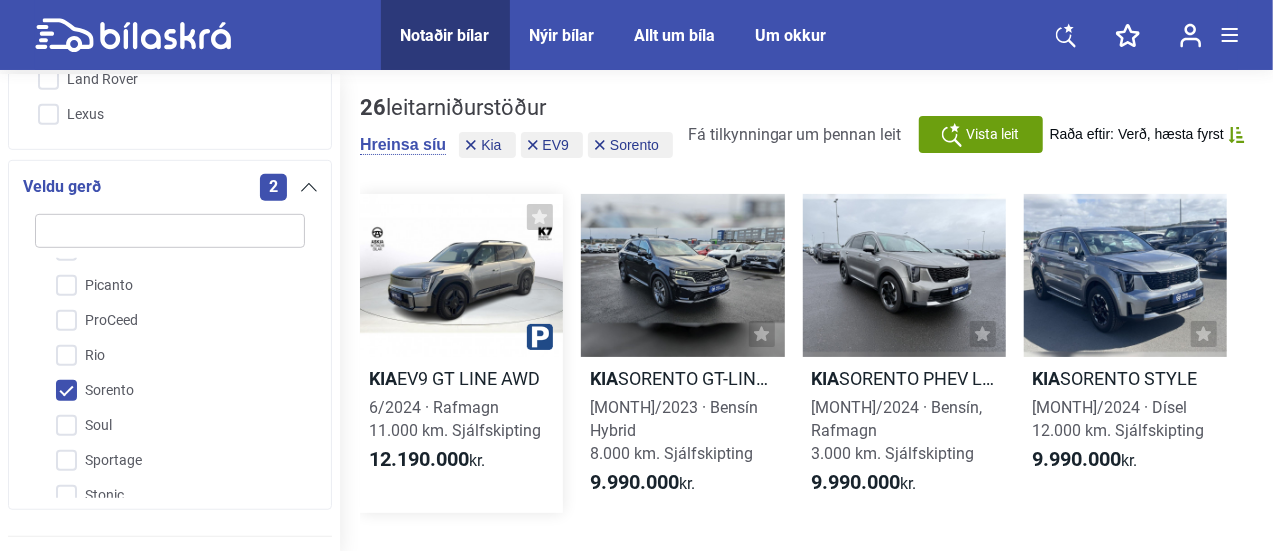 click at bounding box center (461, 275) 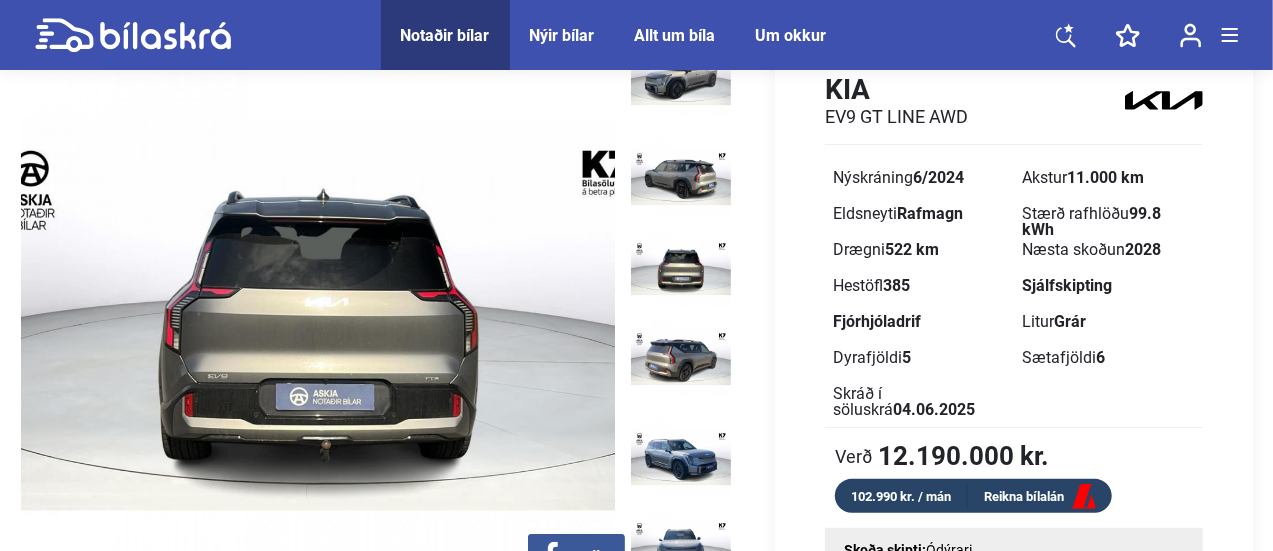 scroll, scrollTop: 100, scrollLeft: 0, axis: vertical 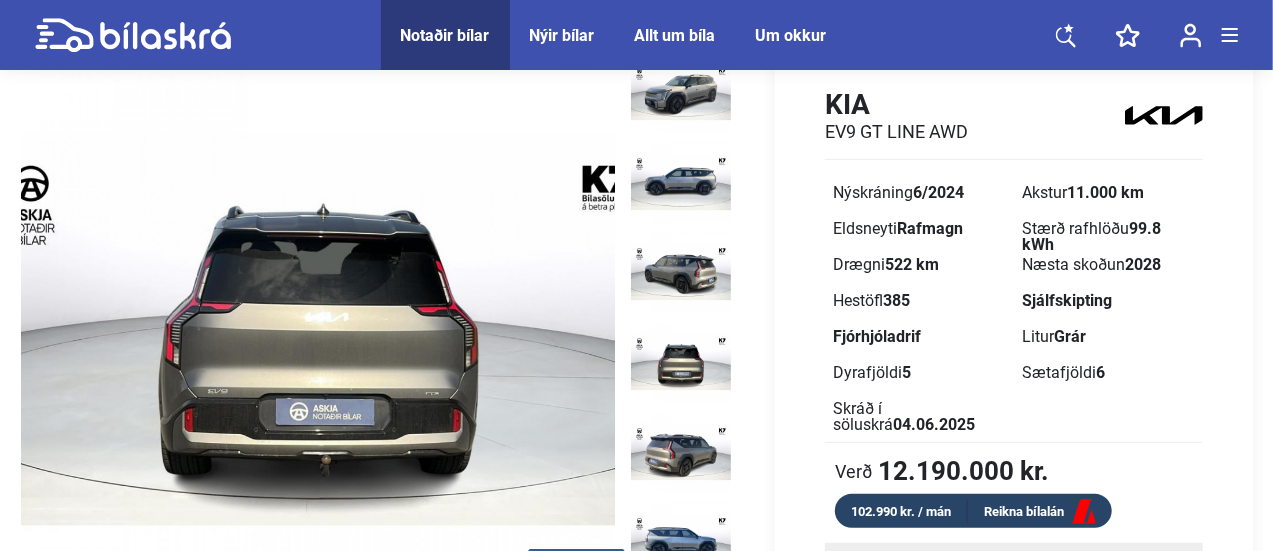 click at bounding box center (318, 330) 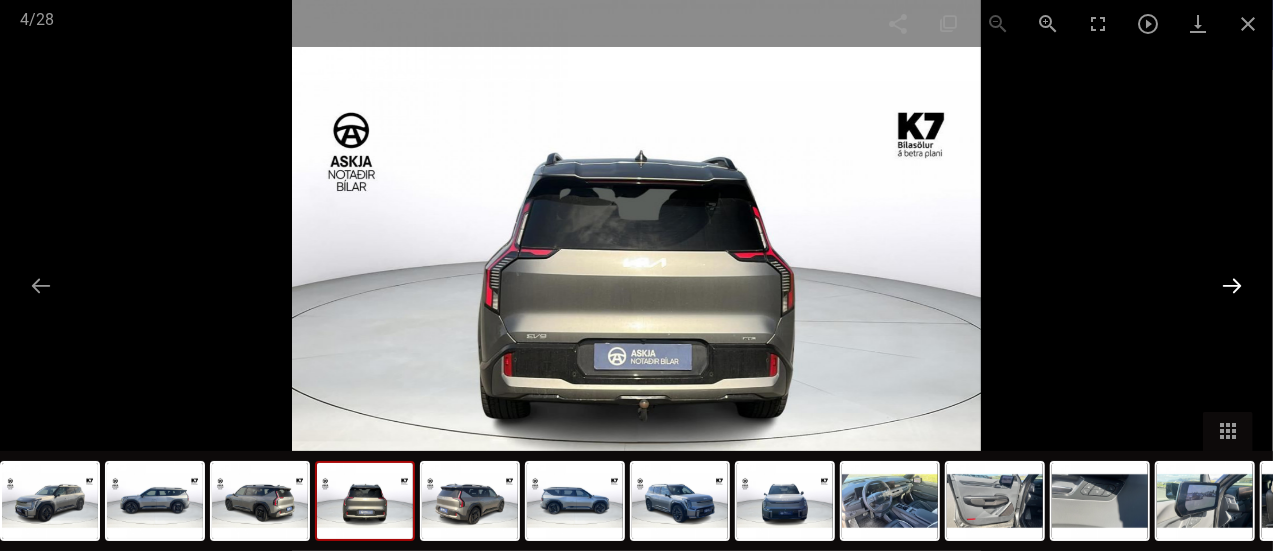 click at bounding box center [1232, 285] 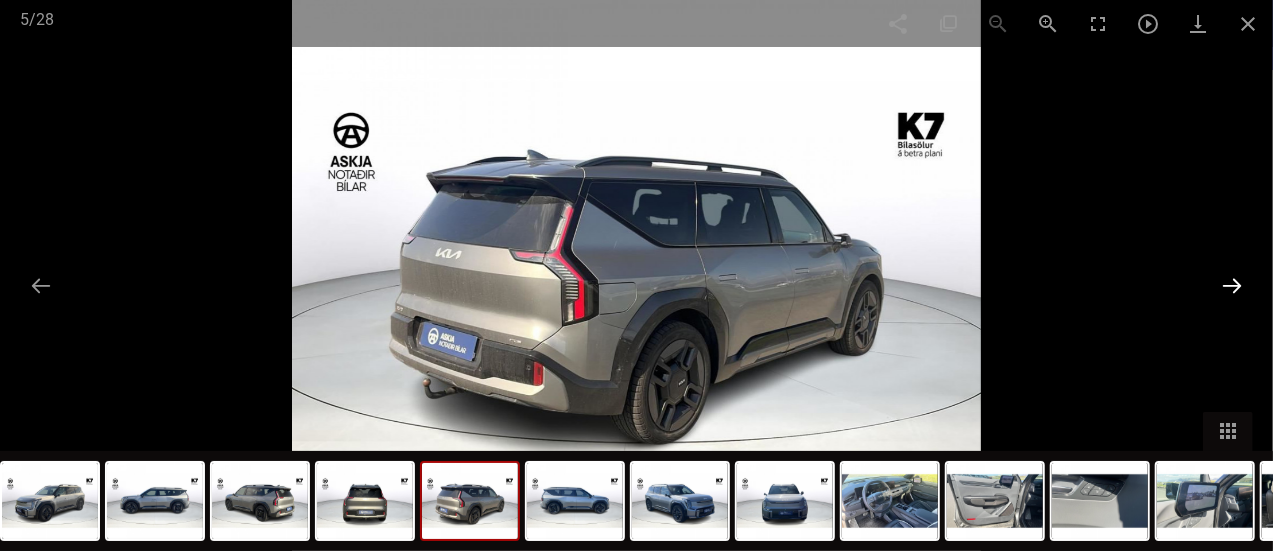 click at bounding box center [1232, 285] 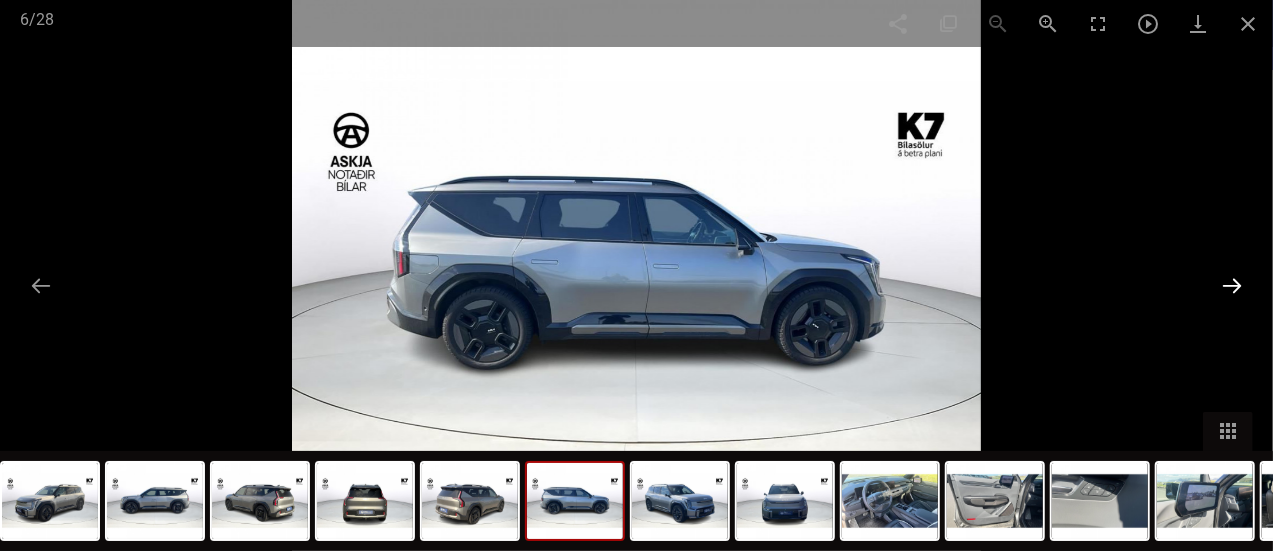 click at bounding box center [1232, 285] 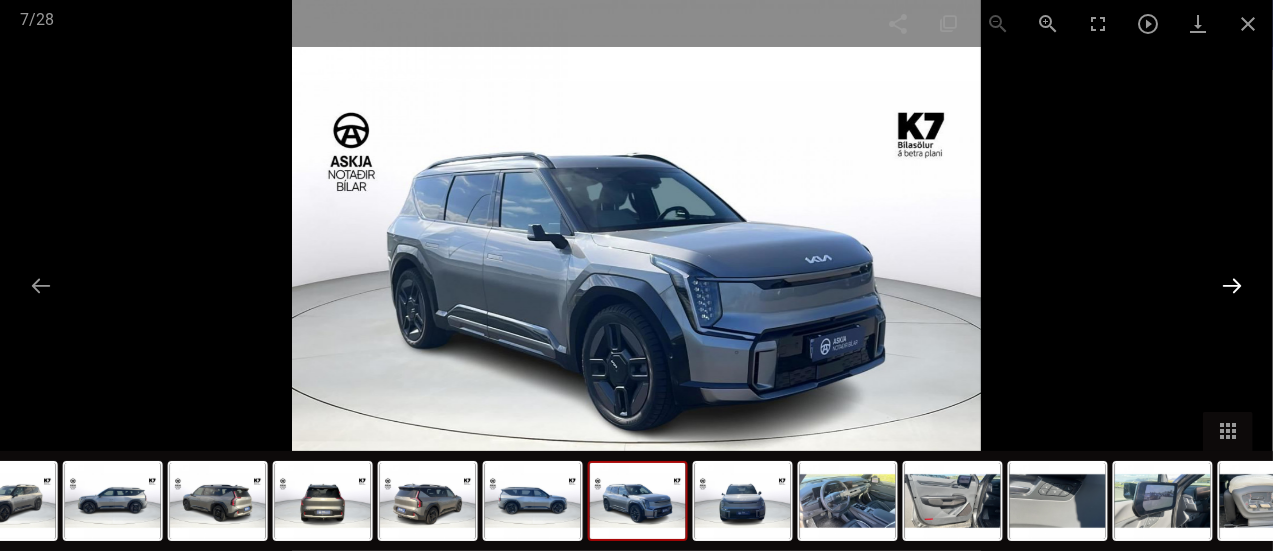click at bounding box center [1232, 285] 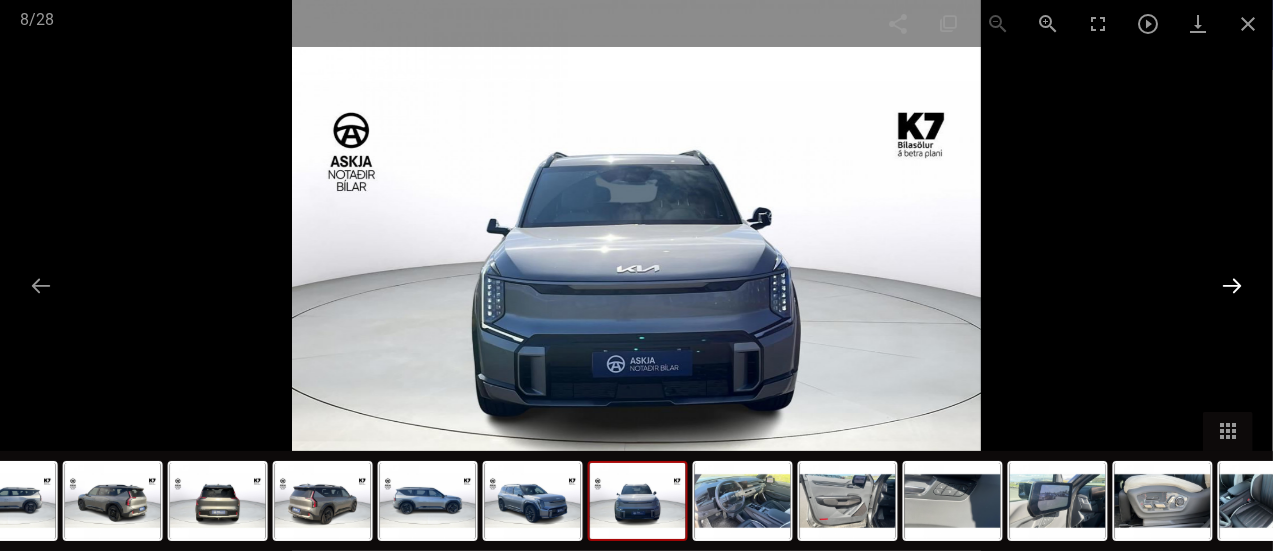 click at bounding box center (1232, 285) 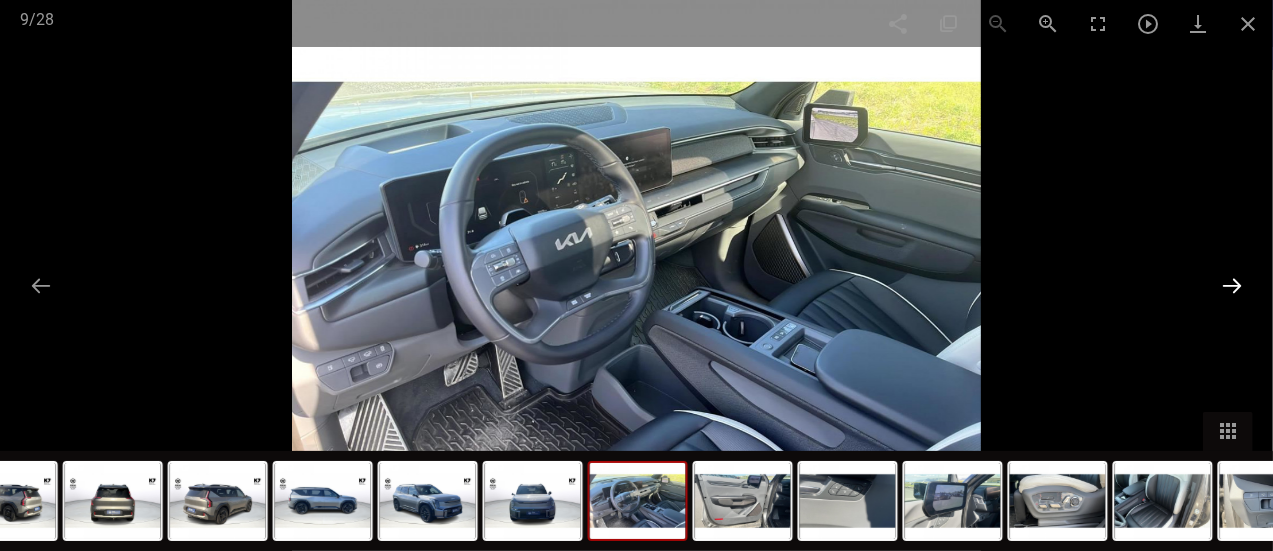 click at bounding box center (1232, 285) 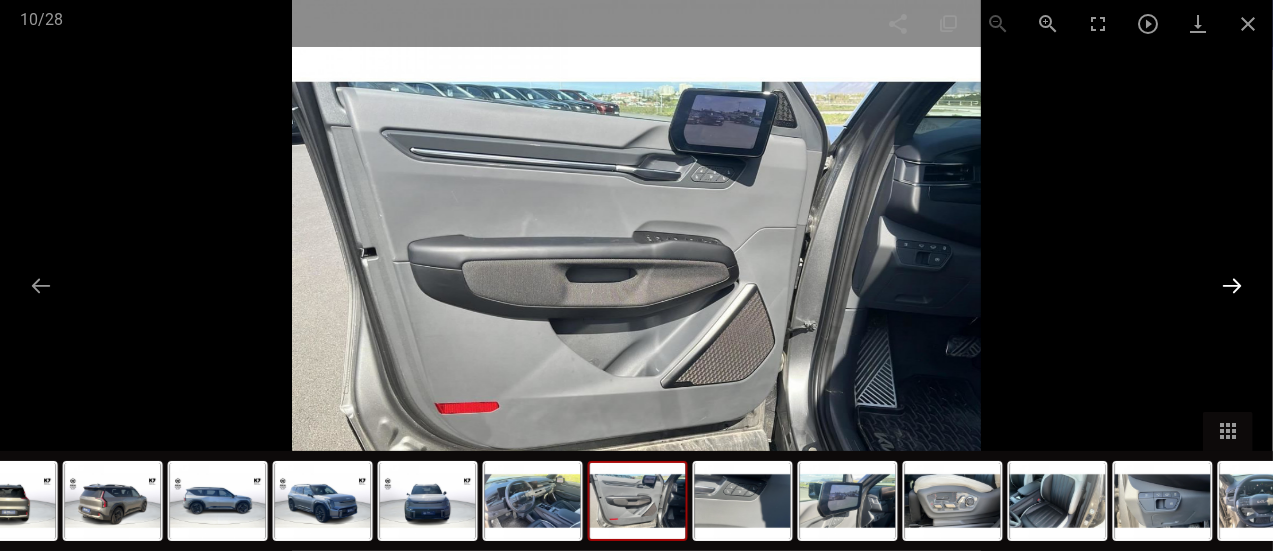 click at bounding box center (1232, 285) 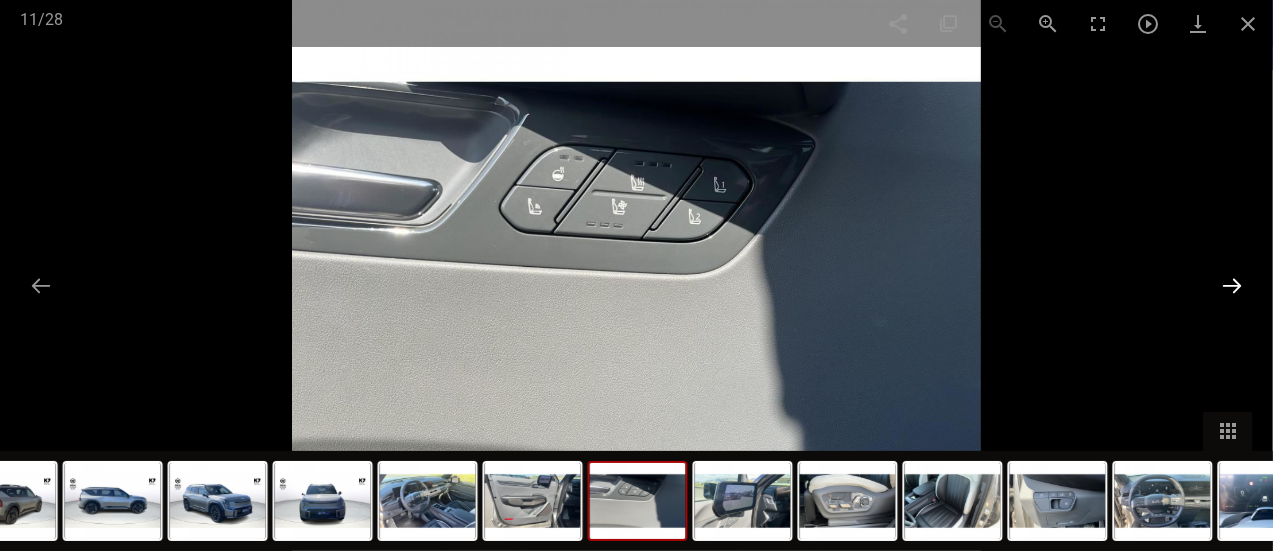click at bounding box center (1232, 285) 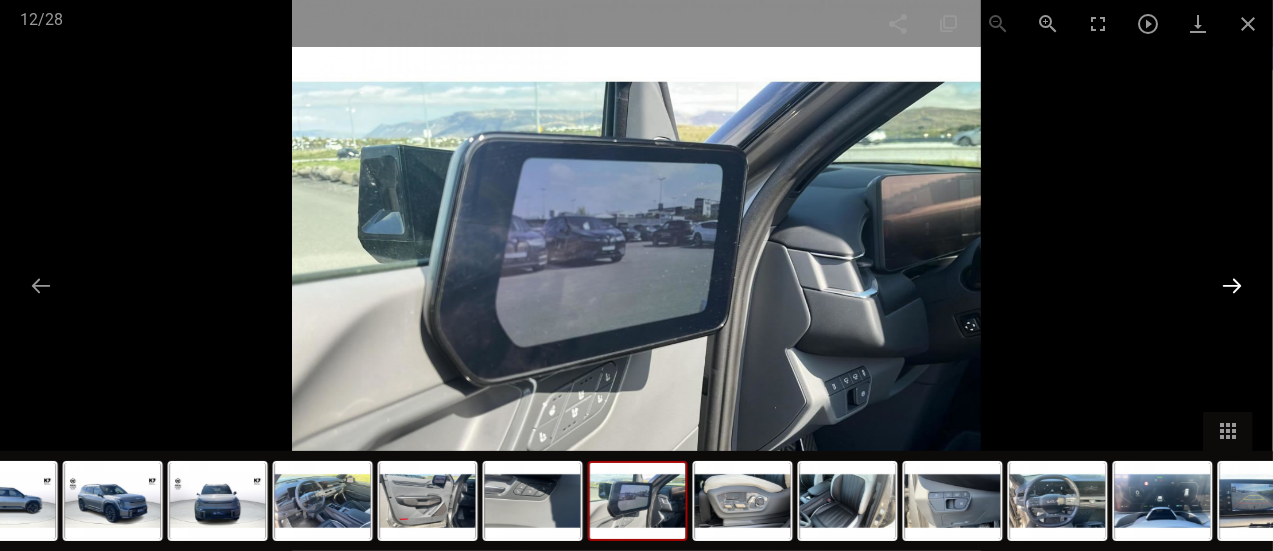 click at bounding box center [1232, 285] 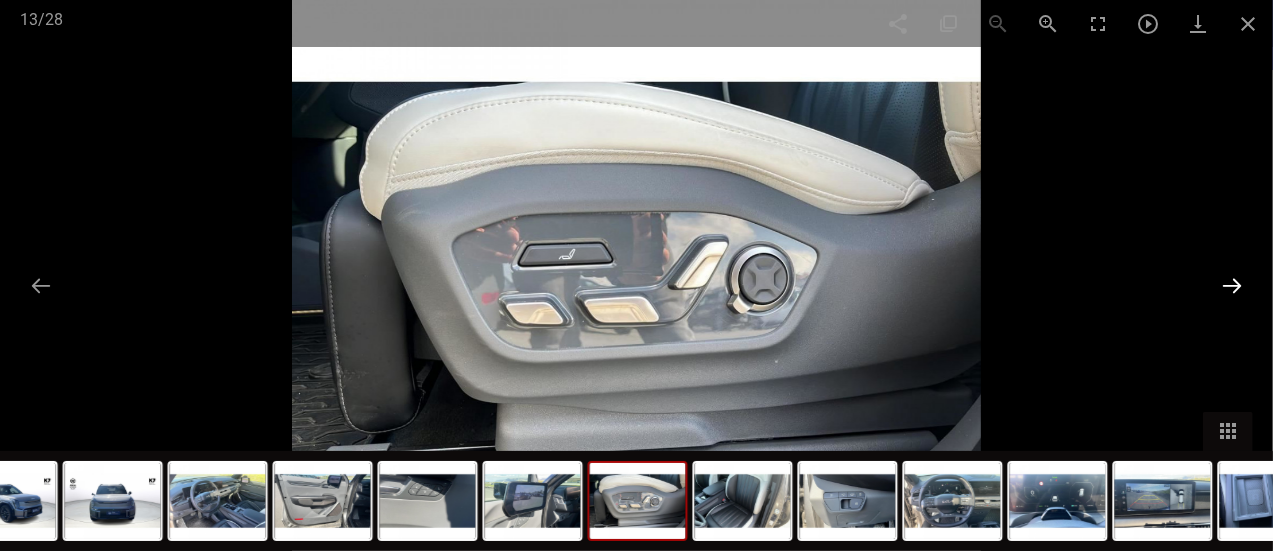click at bounding box center (1232, 285) 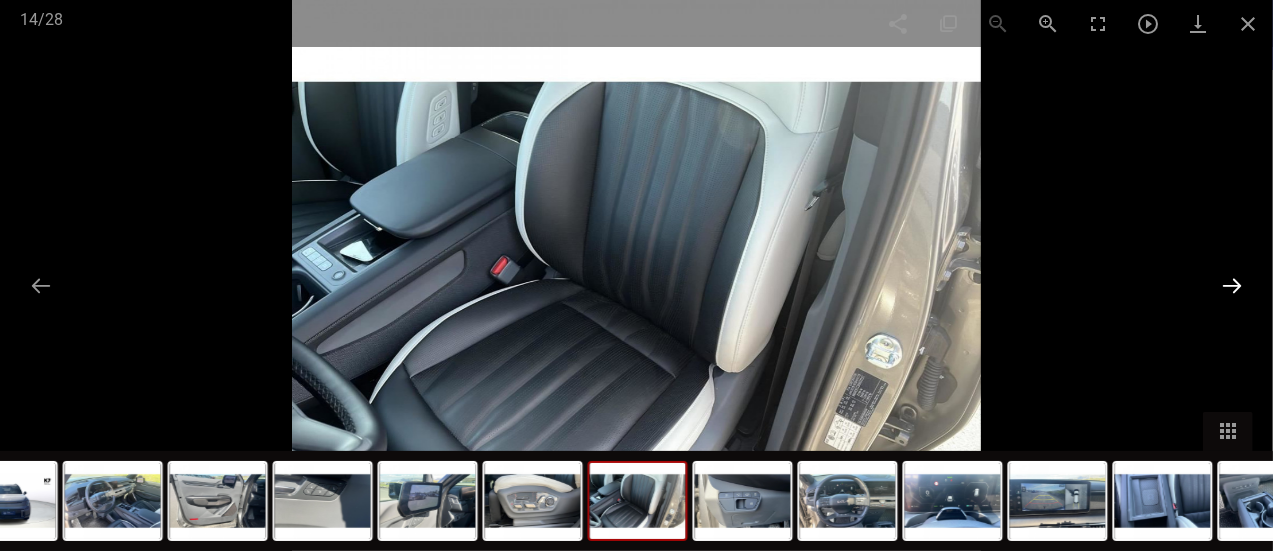 click at bounding box center (1232, 285) 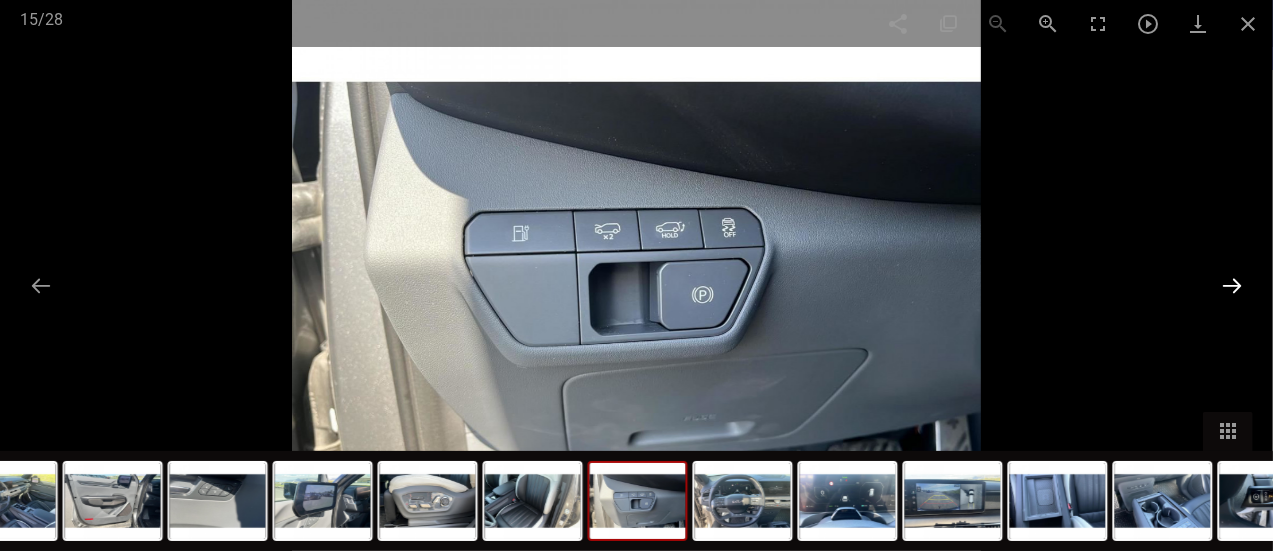 click at bounding box center (1232, 285) 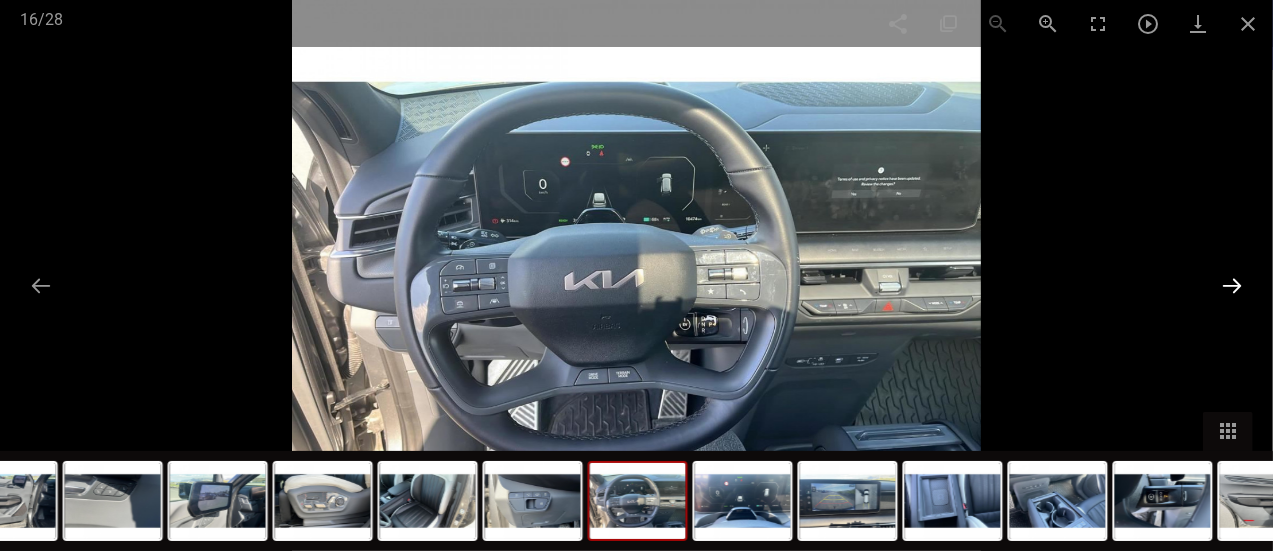 click at bounding box center [1232, 285] 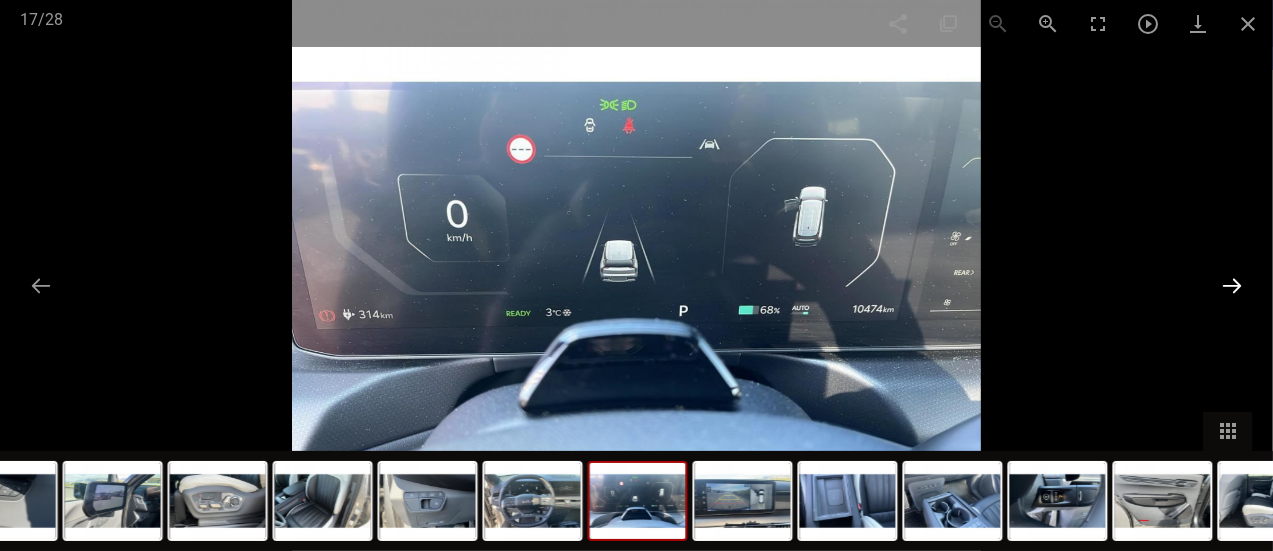 click at bounding box center [1232, 285] 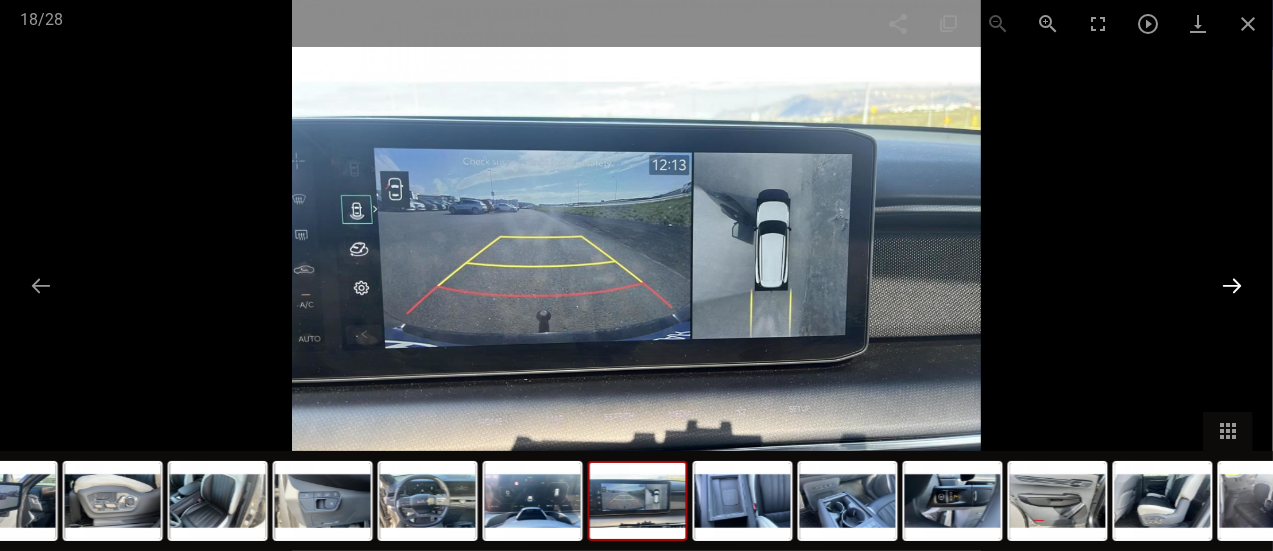 click at bounding box center [1232, 285] 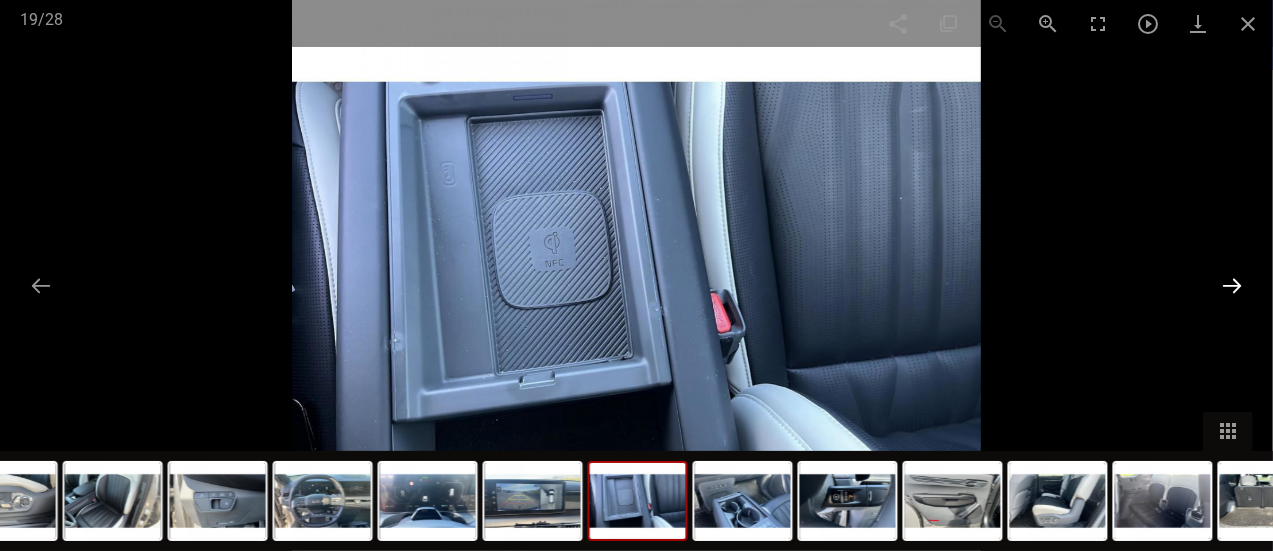 click at bounding box center [1232, 285] 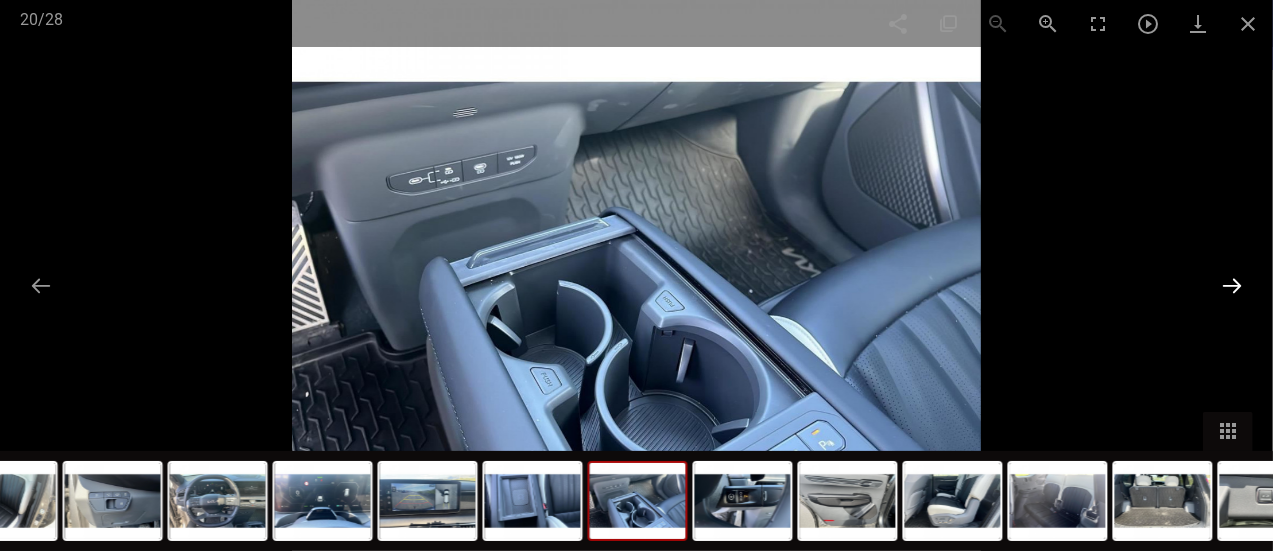click at bounding box center [1232, 285] 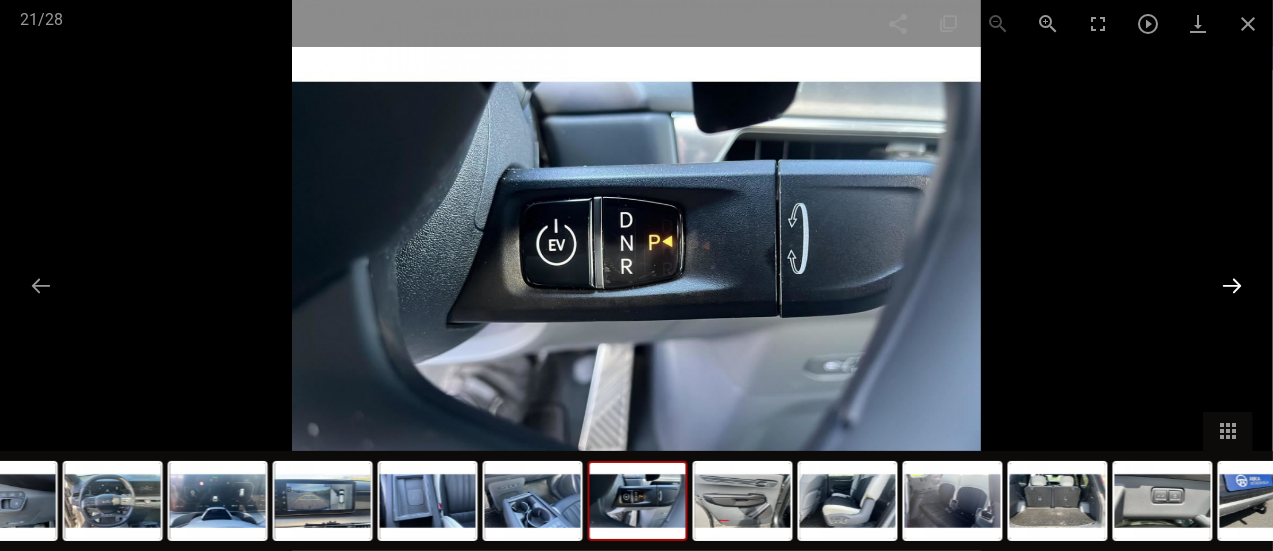 click at bounding box center [1232, 285] 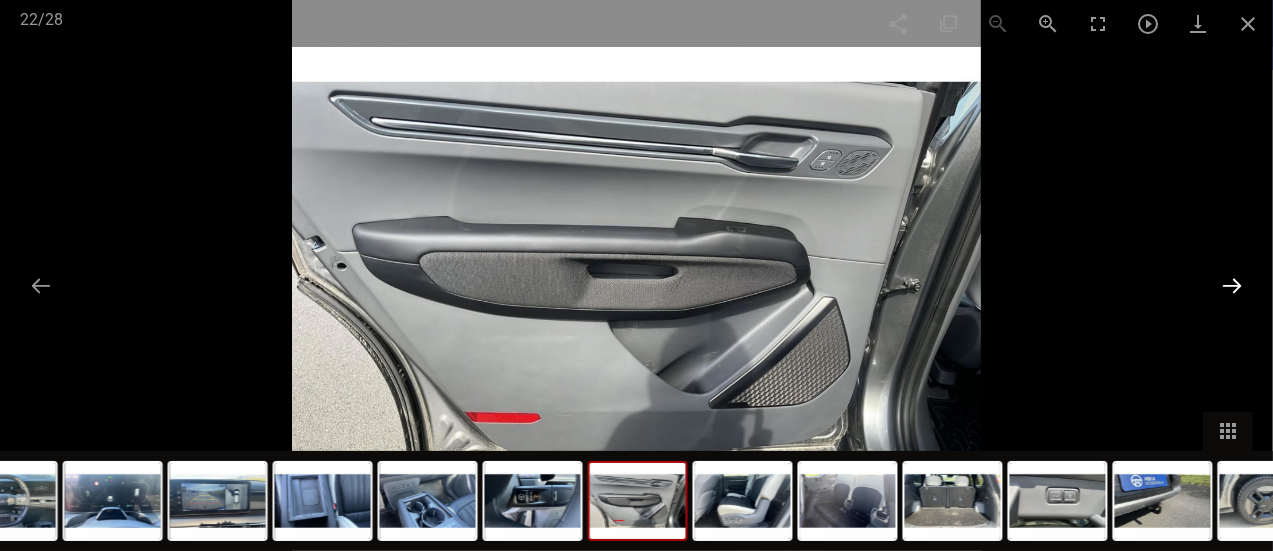 click at bounding box center [1232, 285] 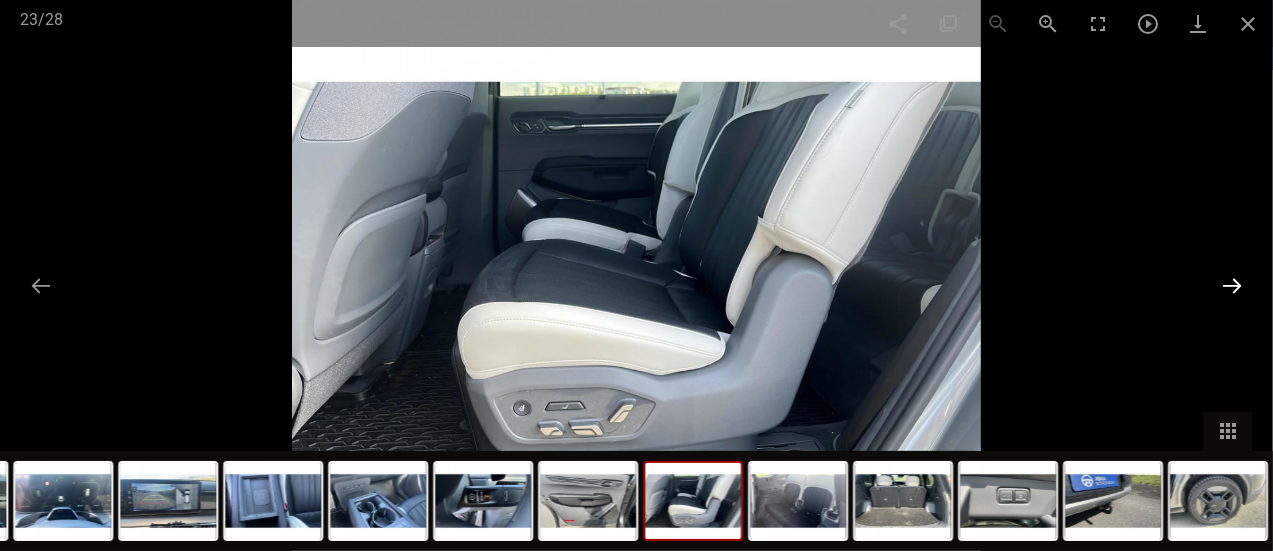 click at bounding box center [1232, 285] 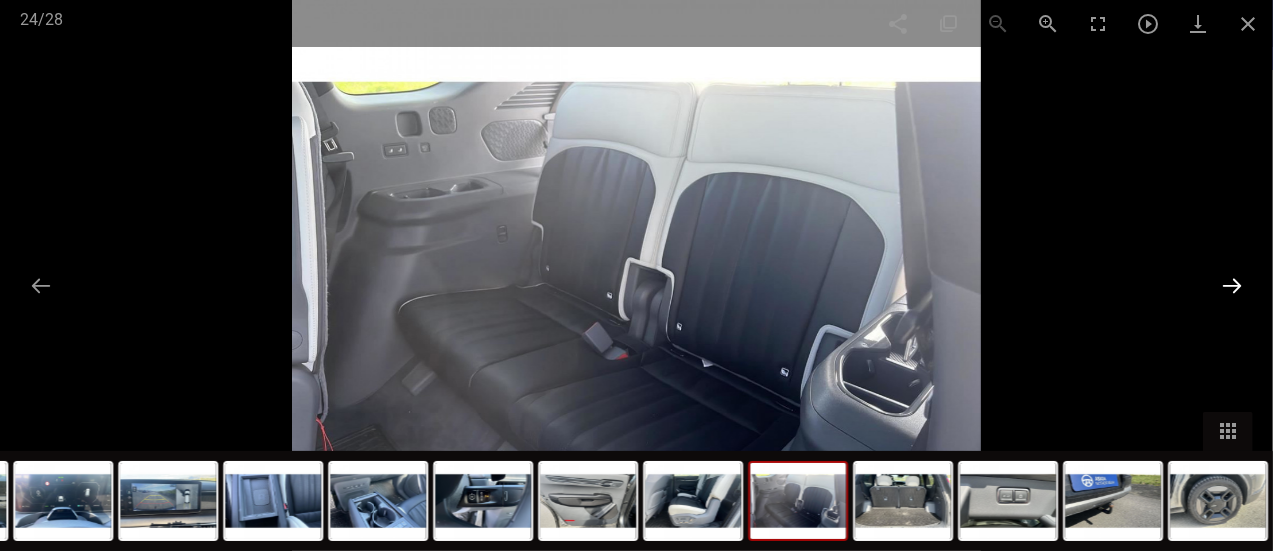 click at bounding box center (1232, 285) 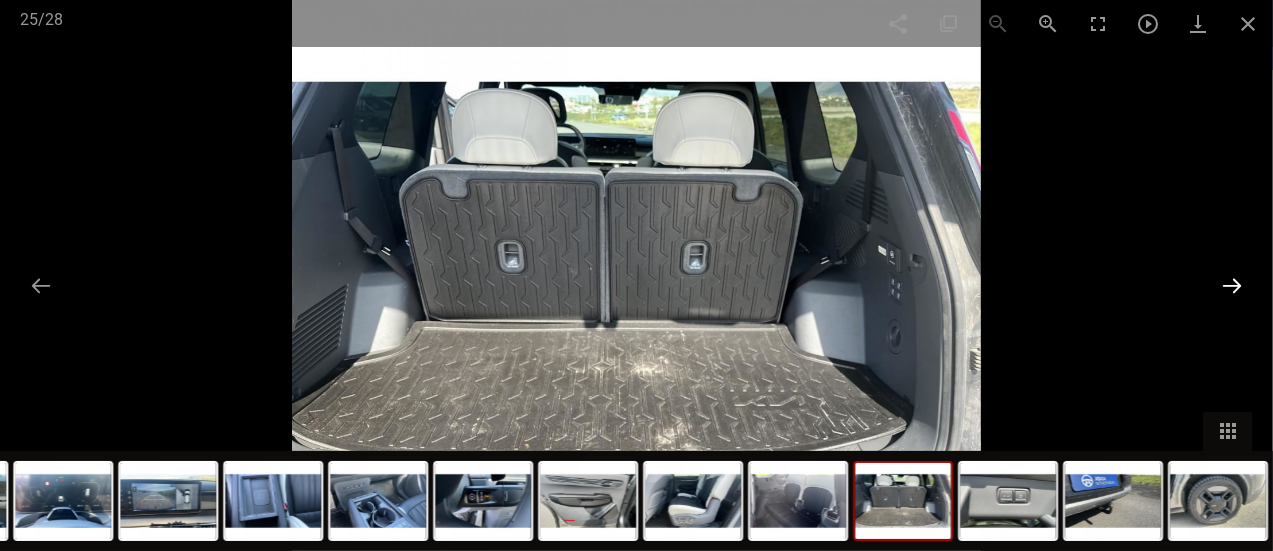 click at bounding box center [1232, 285] 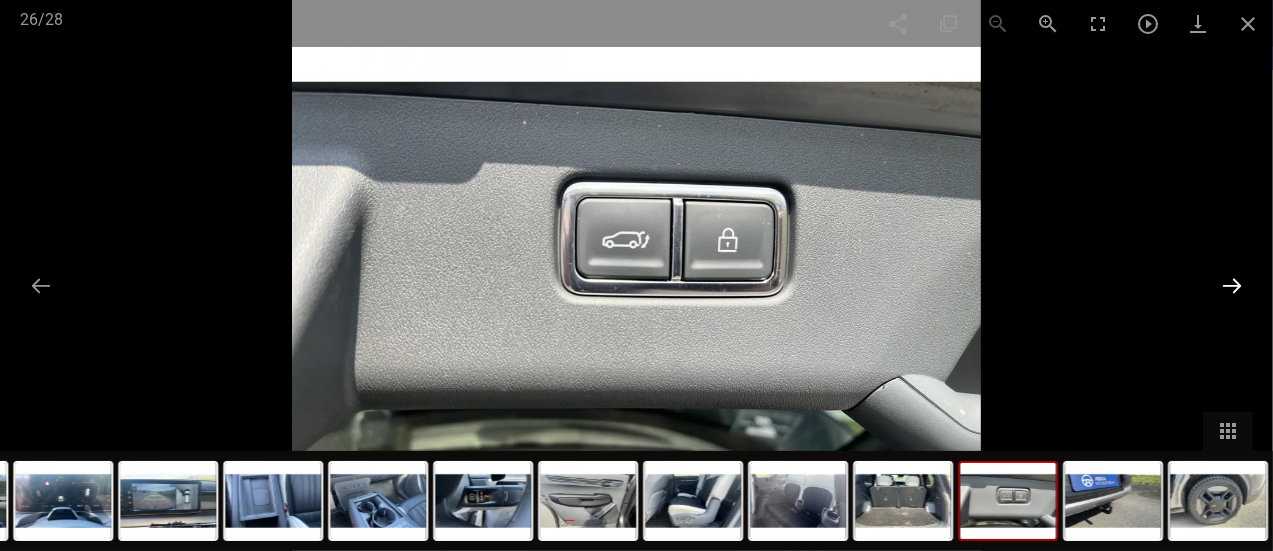 click at bounding box center (1232, 285) 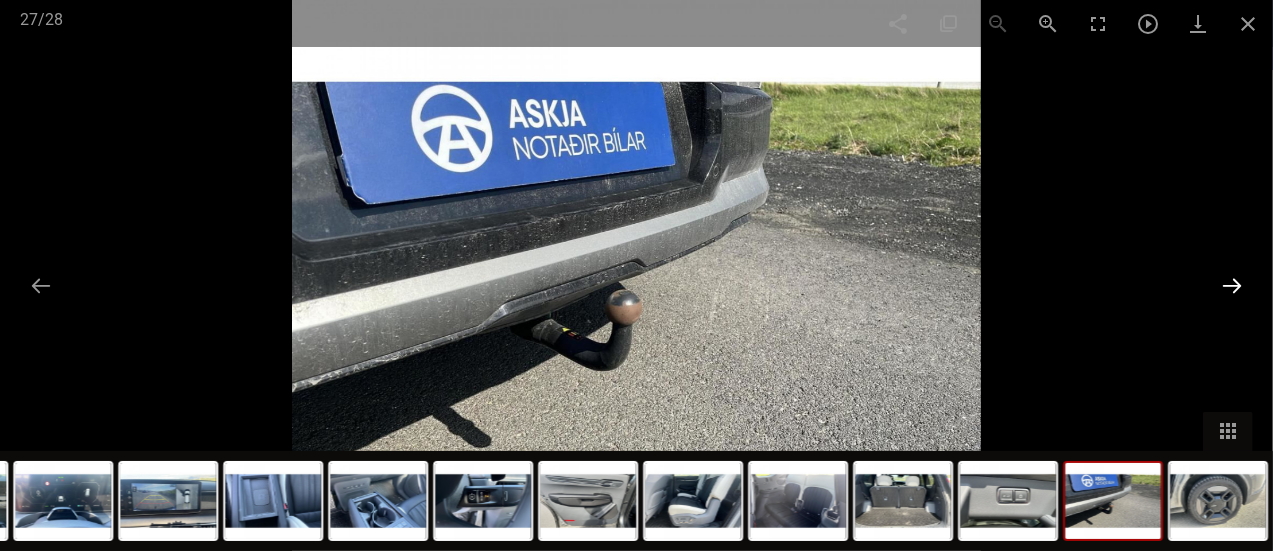 click at bounding box center (1232, 285) 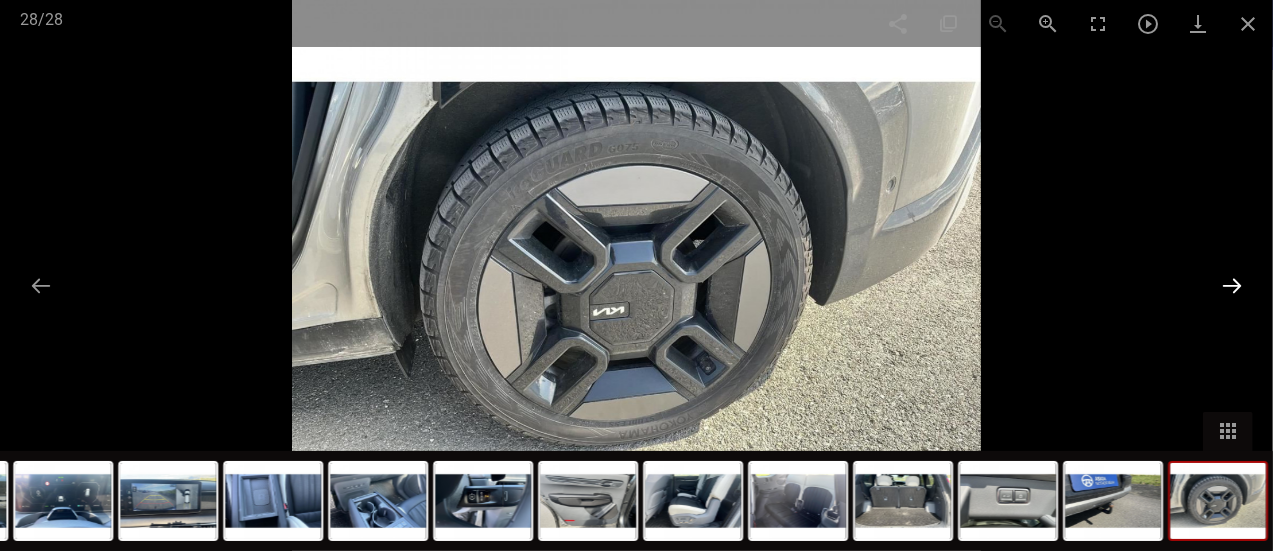 click at bounding box center [1232, 285] 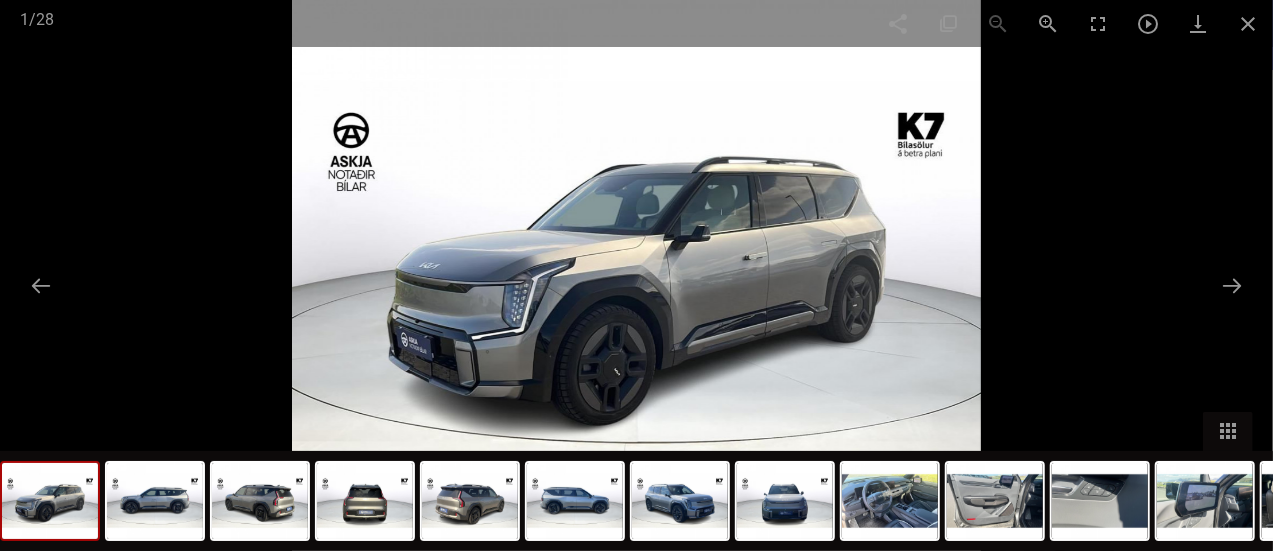 scroll, scrollTop: 0, scrollLeft: 0, axis: both 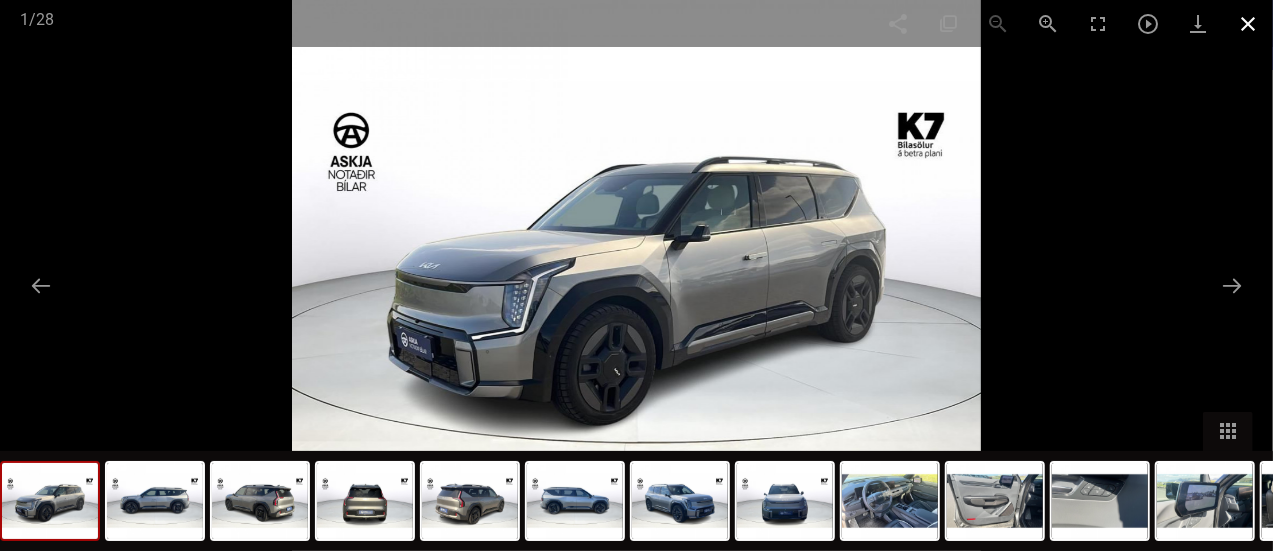 click at bounding box center [1248, 23] 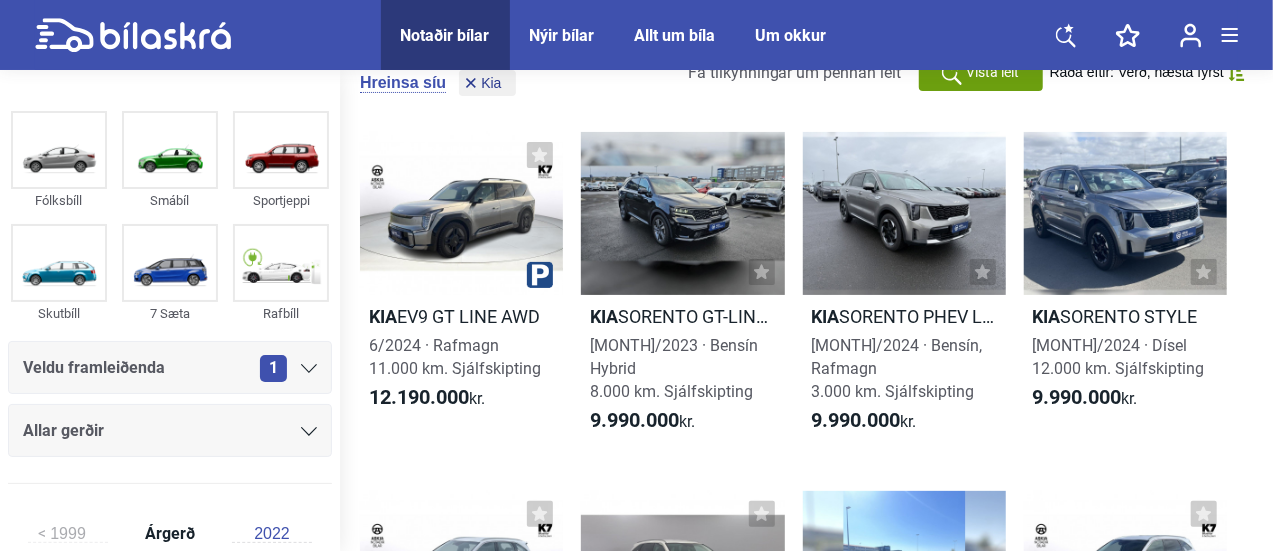 scroll, scrollTop: 100, scrollLeft: 0, axis: vertical 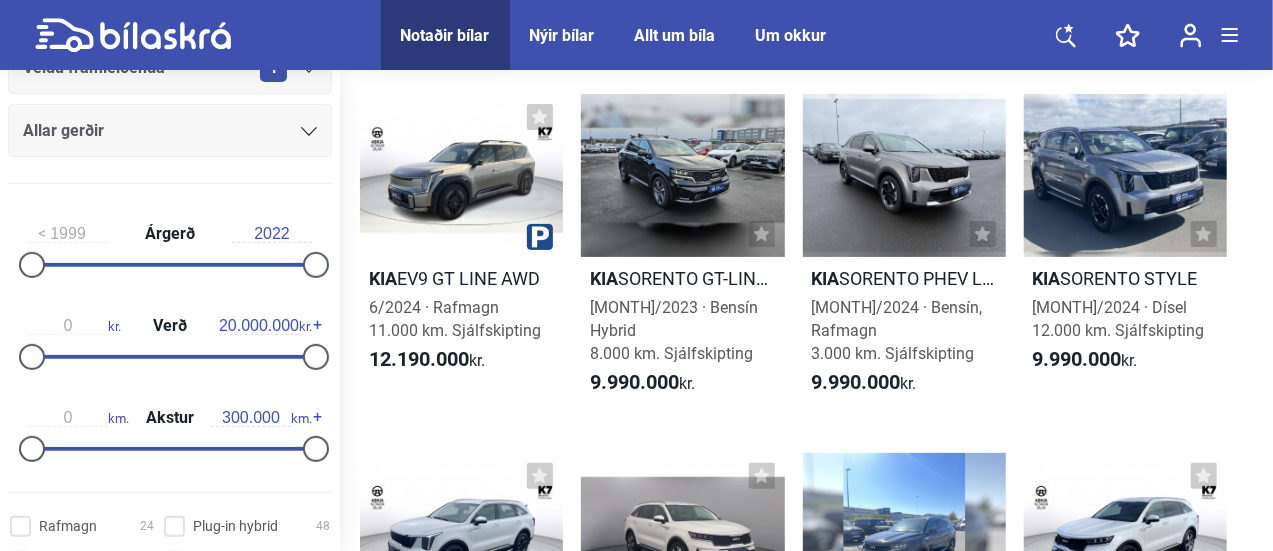 click on "2022" at bounding box center [272, 234] 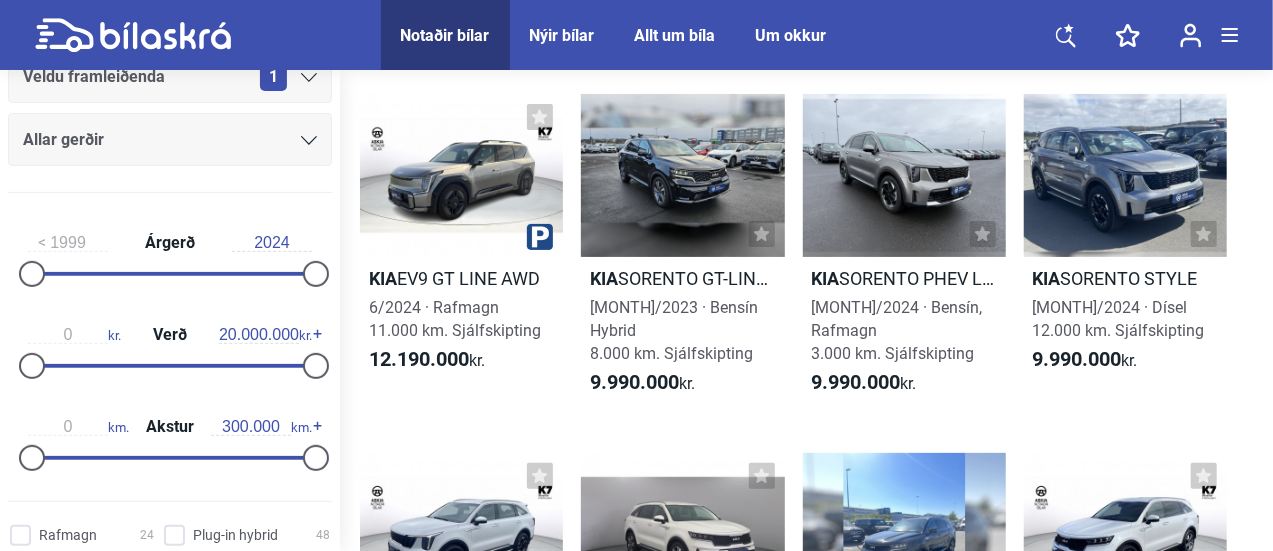 scroll, scrollTop: 0, scrollLeft: 0, axis: both 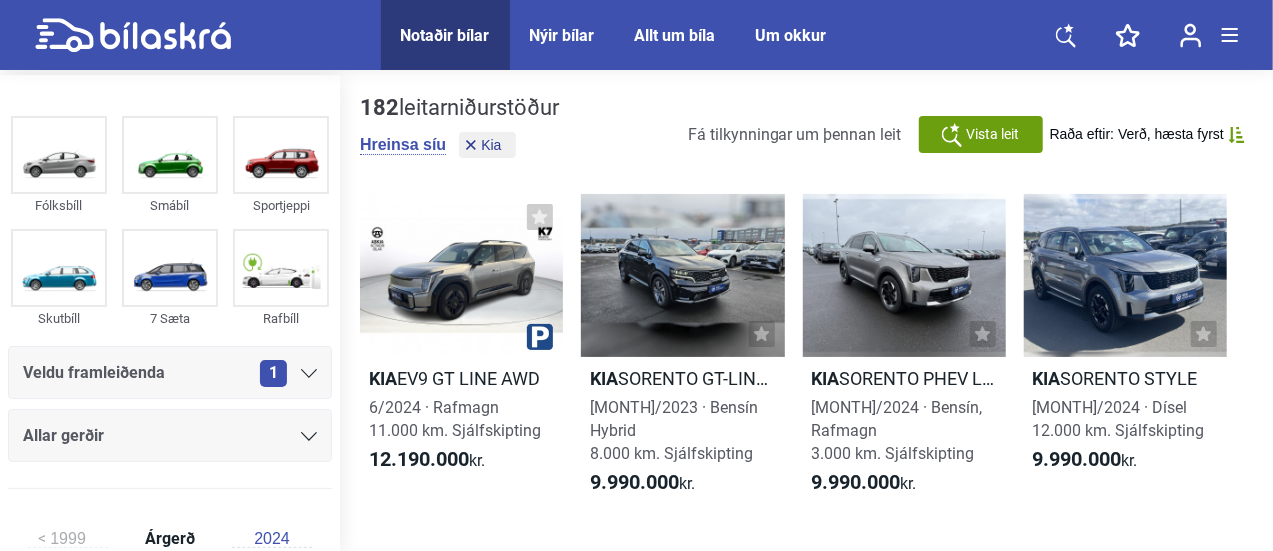 type on "2024" 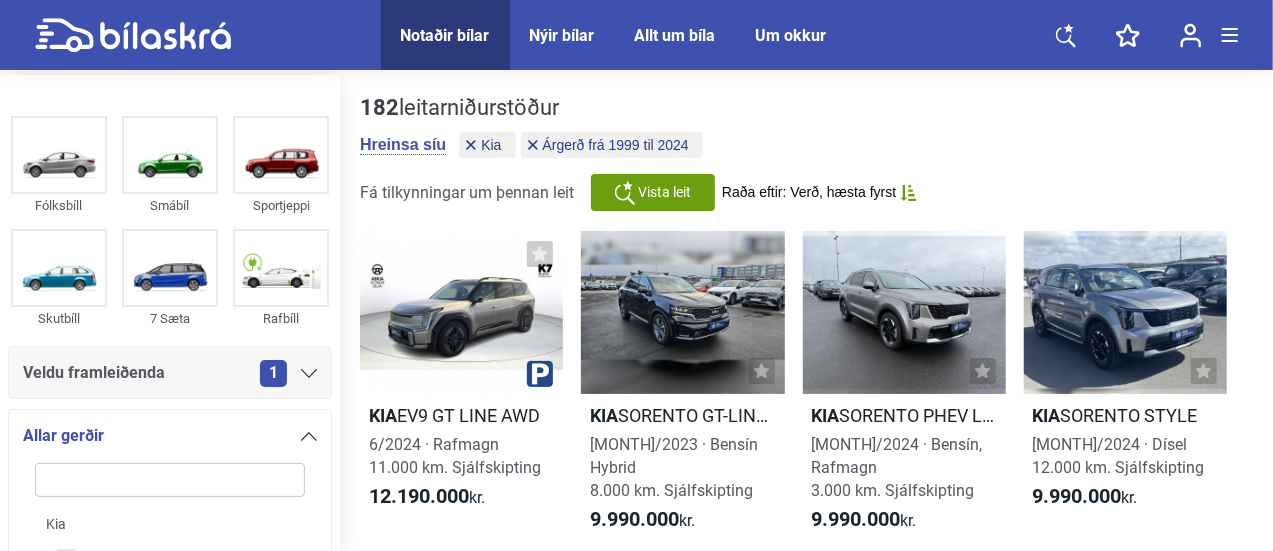 scroll, scrollTop: 334, scrollLeft: 0, axis: vertical 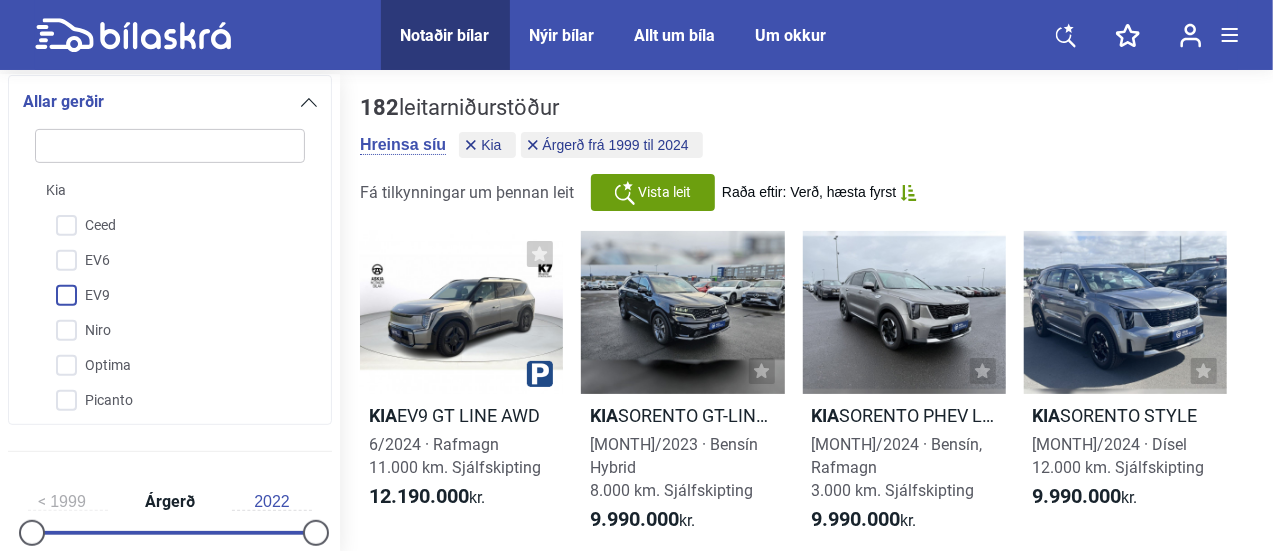 click on "EV9" at bounding box center [157, 296] 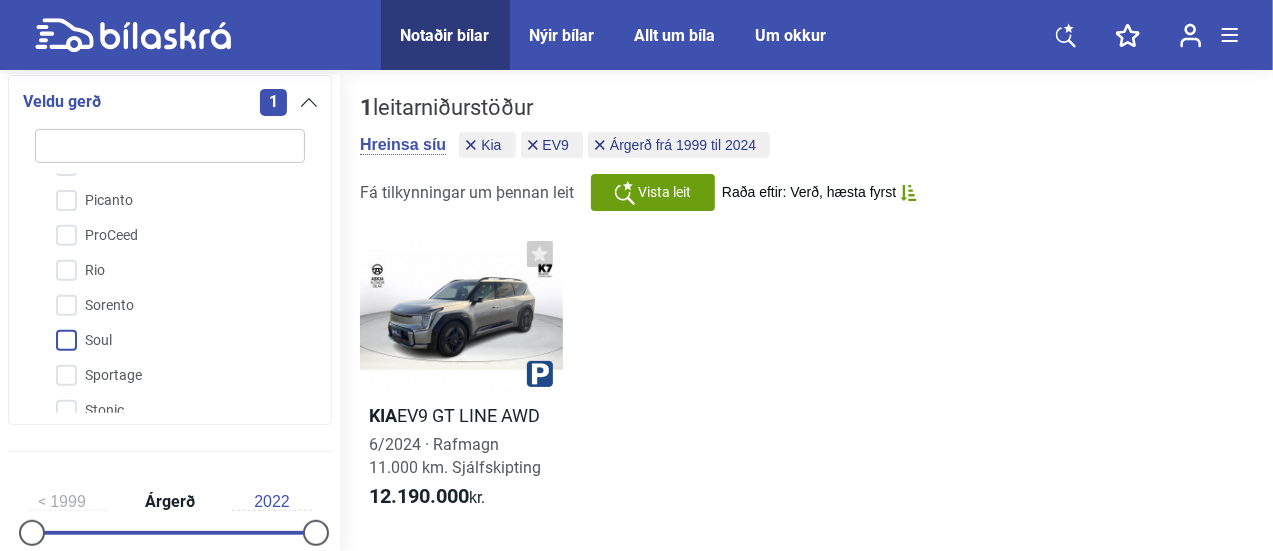 scroll, scrollTop: 0, scrollLeft: 0, axis: both 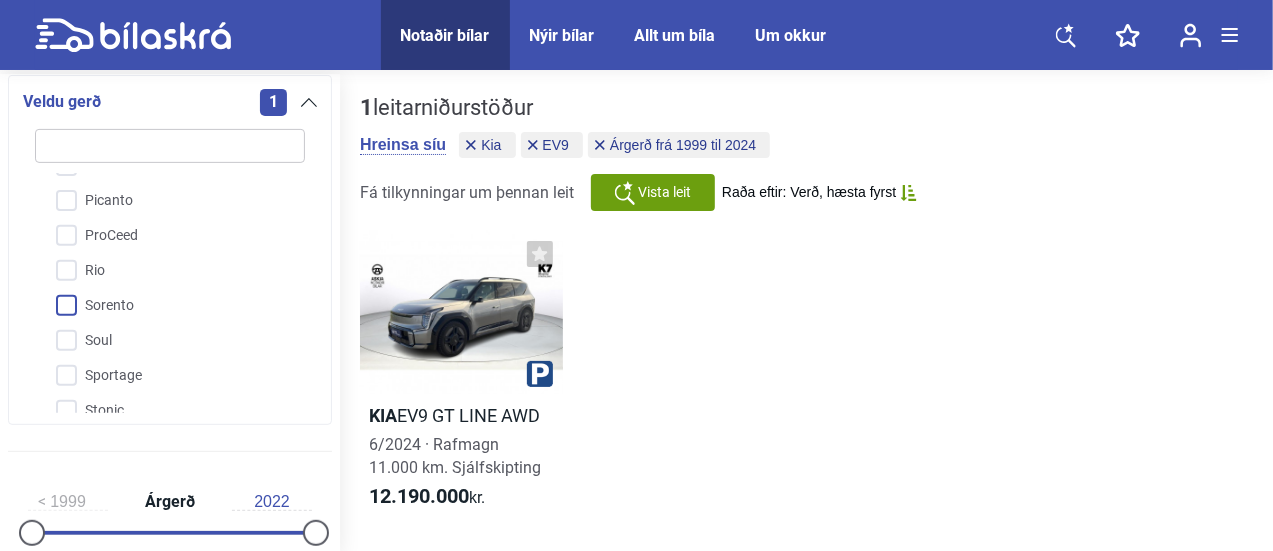 click on "Sorento" at bounding box center [157, 306] 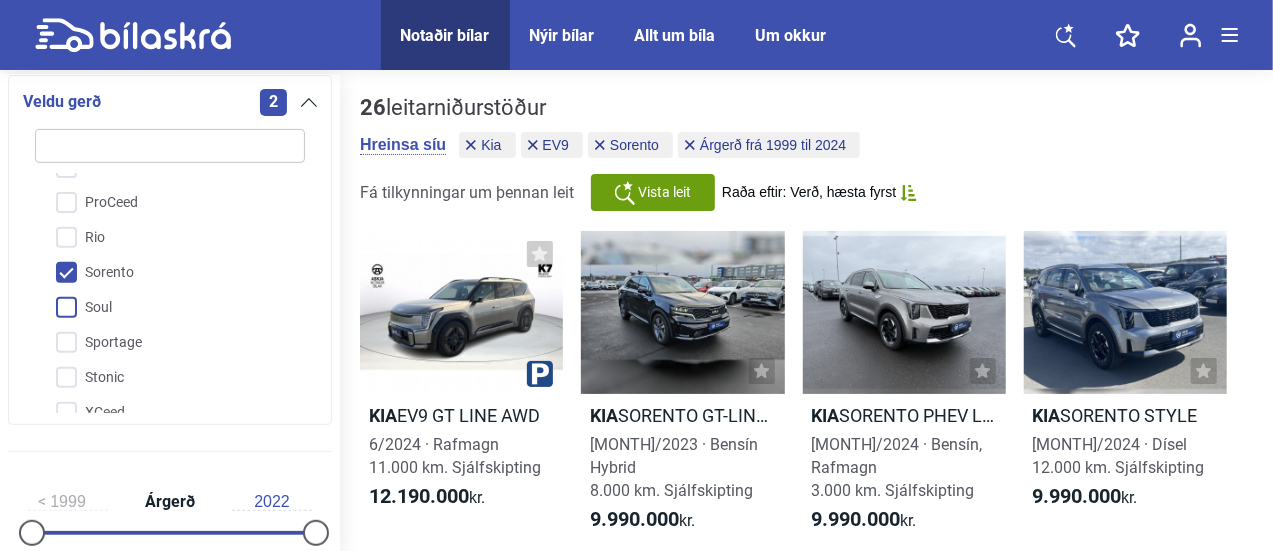 scroll, scrollTop: 250, scrollLeft: 0, axis: vertical 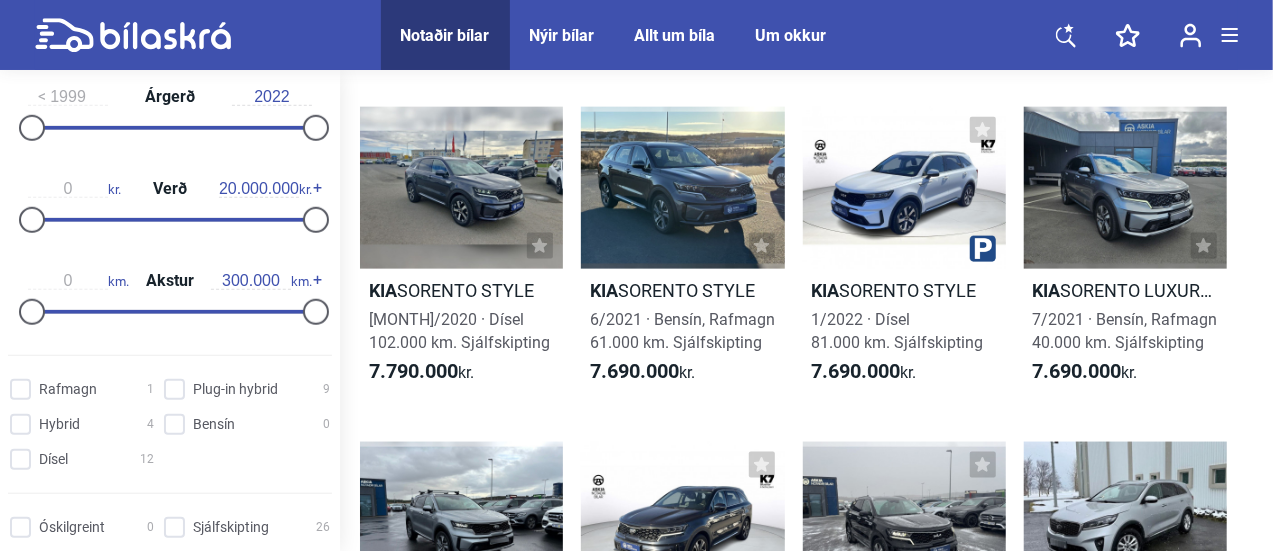 click on "300.000" at bounding box center (251, 281) 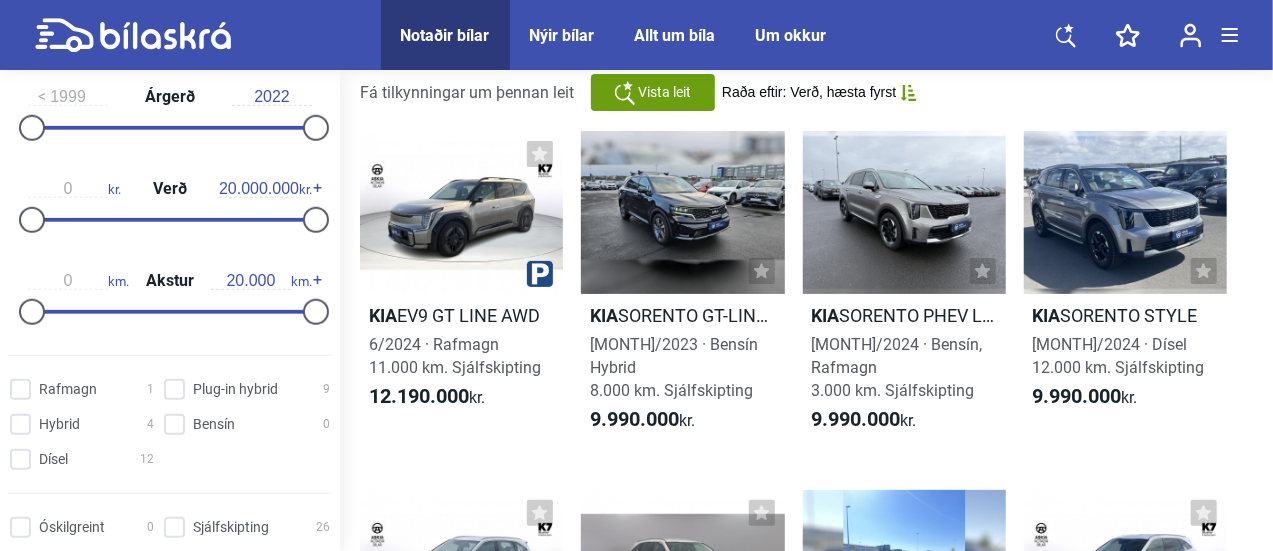 scroll, scrollTop: 0, scrollLeft: 0, axis: both 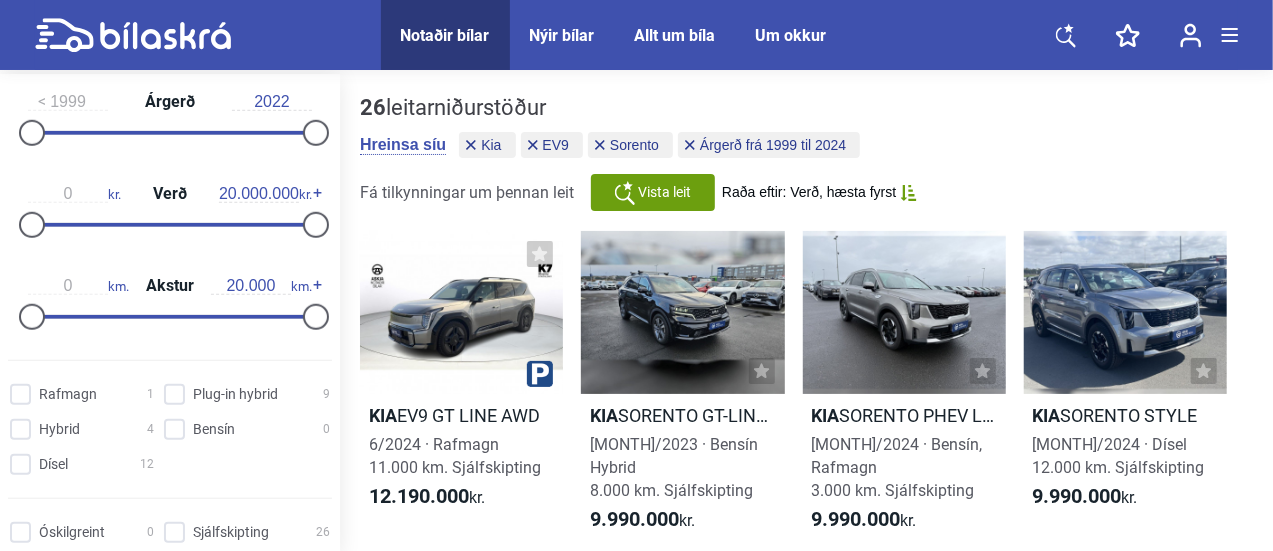 type on "20.000" 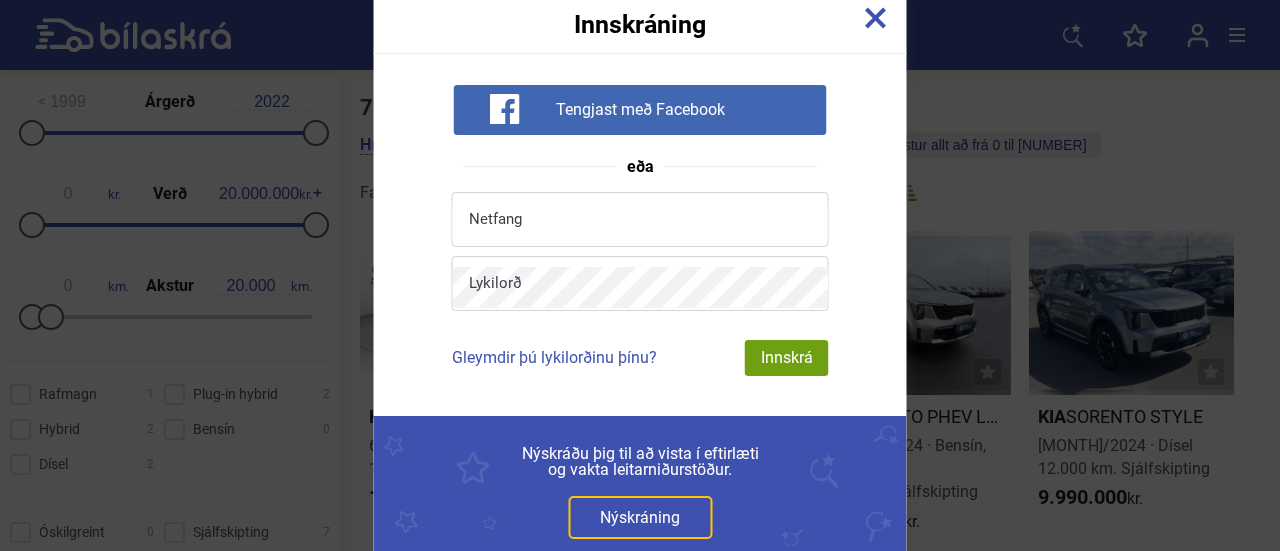 click at bounding box center [876, 18] 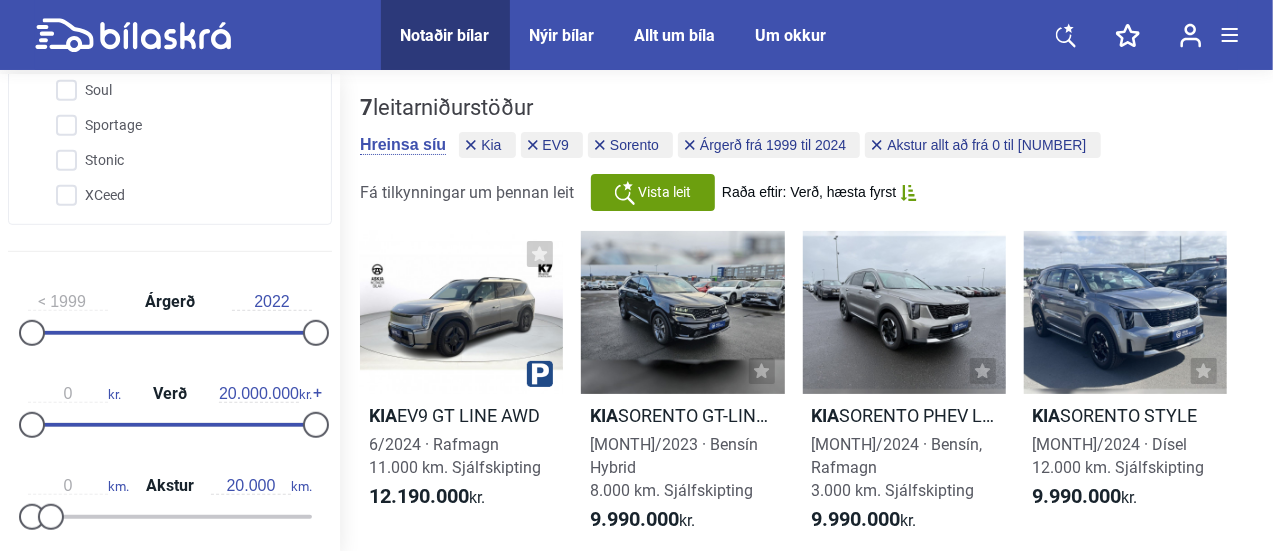 scroll, scrollTop: 534, scrollLeft: 0, axis: vertical 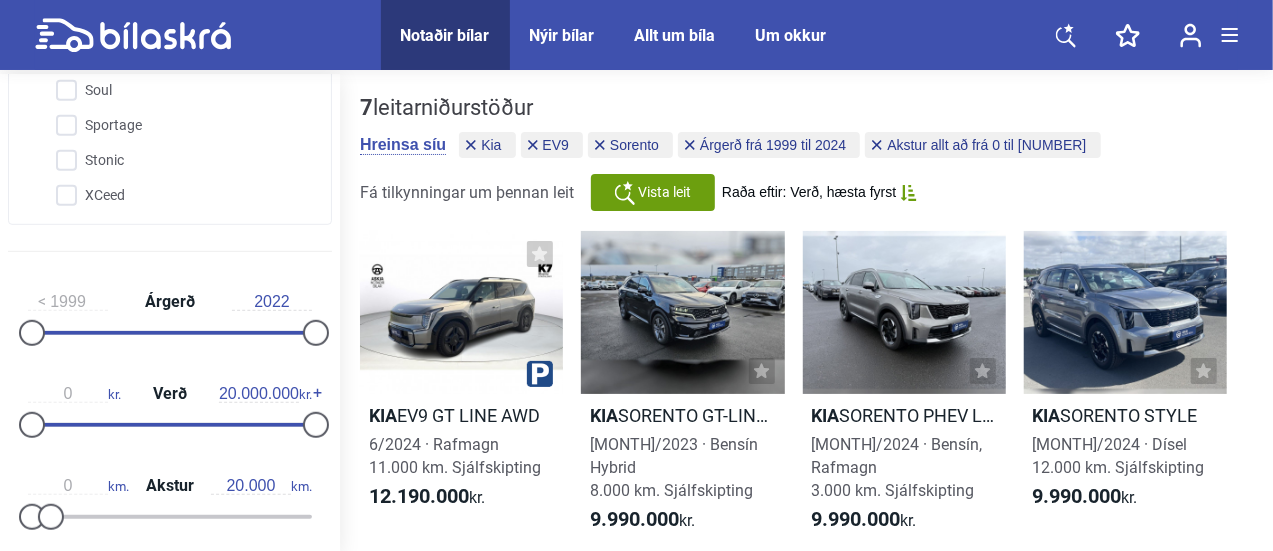 click on "2022" at bounding box center (272, 302) 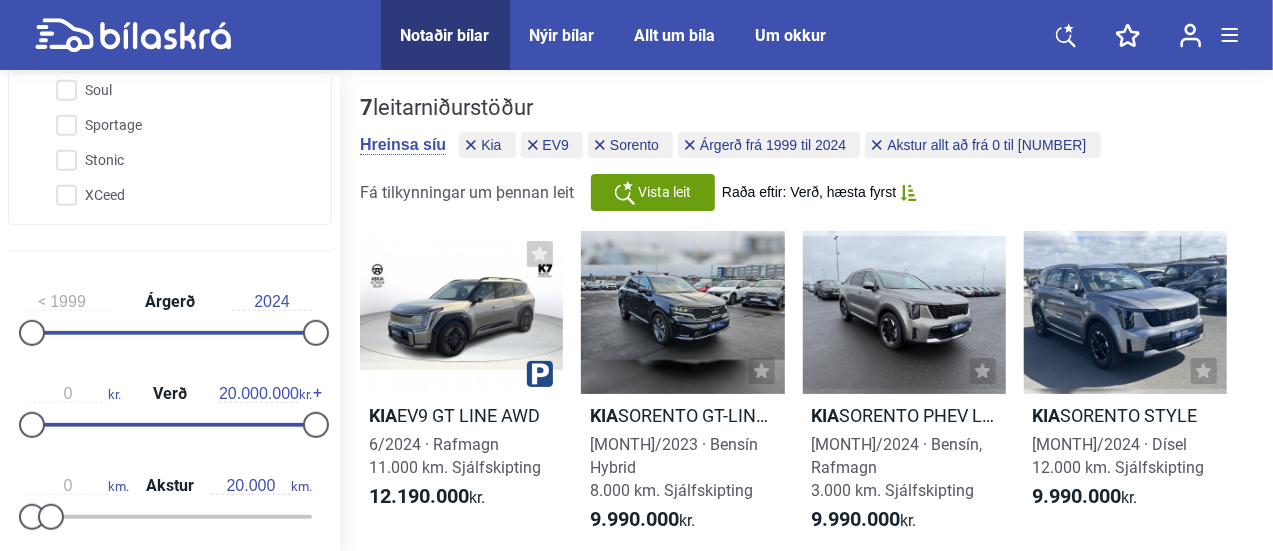 type on "2024" 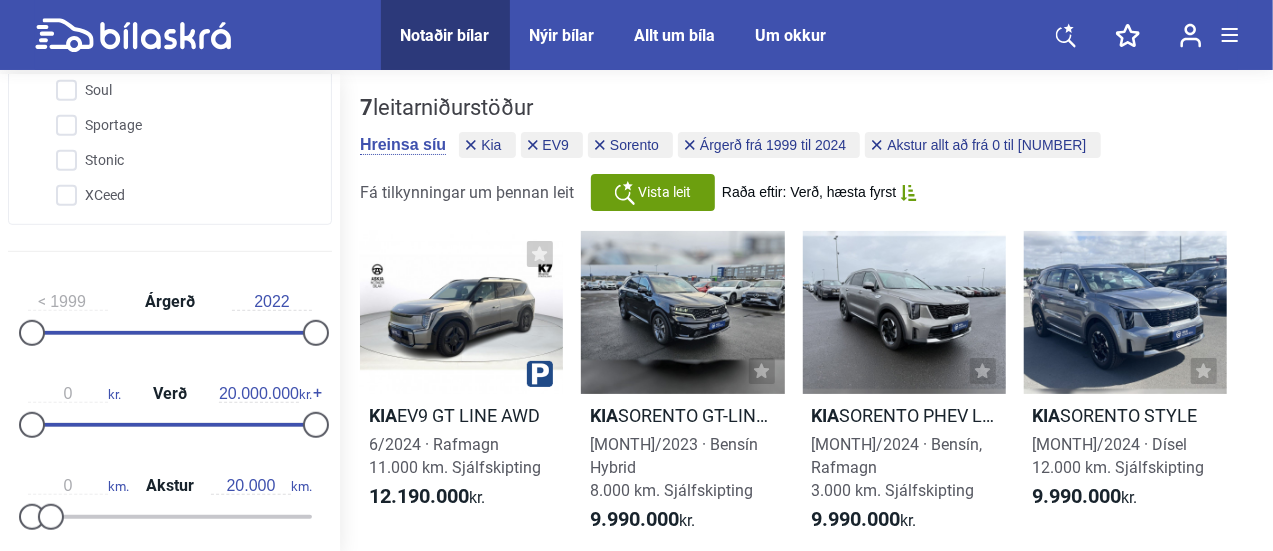 click on "[NUMBER] leitarniðurstöður
Hreinsa síu Kia EV9 Sorento Árgerð frá [YEAR] til [YEAR] Akstur allt að frá 0 til [NUMBER] Fá tilkynningar um þennan leit Vista leit Raða eftir: Verð, hæsta fyrst" at bounding box center (806, 153) 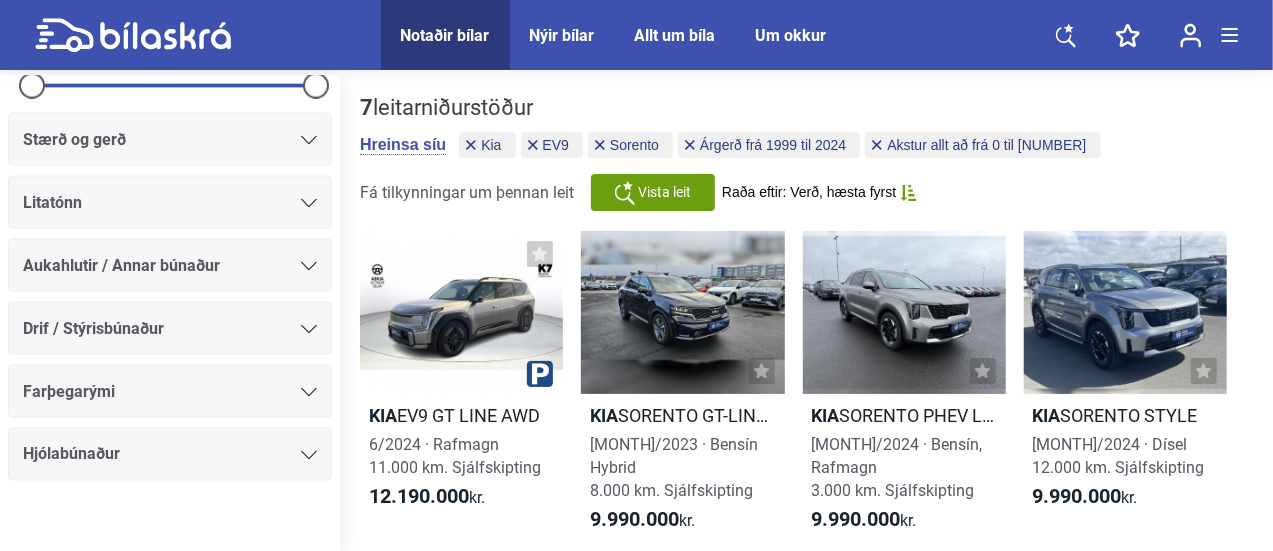 scroll, scrollTop: 1544, scrollLeft: 0, axis: vertical 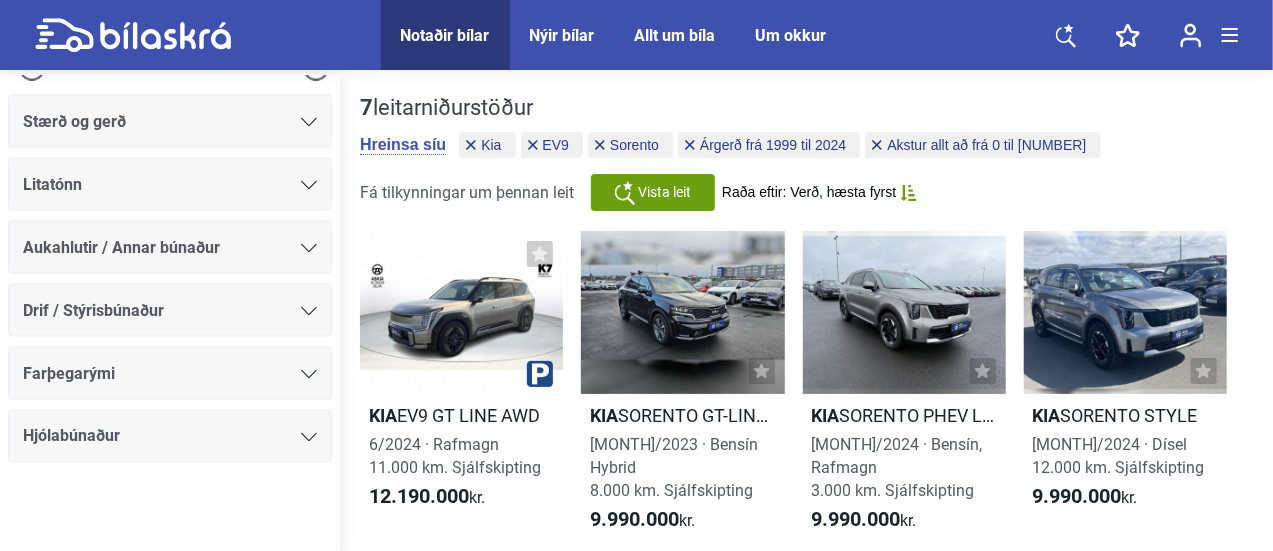 click on "[NUMBER] leitarniðurstöður
Hreinsa síu Kia EV9 Sorento Árgerð frá [YEAR] til [YEAR] Akstur allt að frá 0 til [NUMBER] Fá tilkynningar um þennan leit Vista leit Raða eftir: Verð, hæsta fyrst" at bounding box center (806, 153) 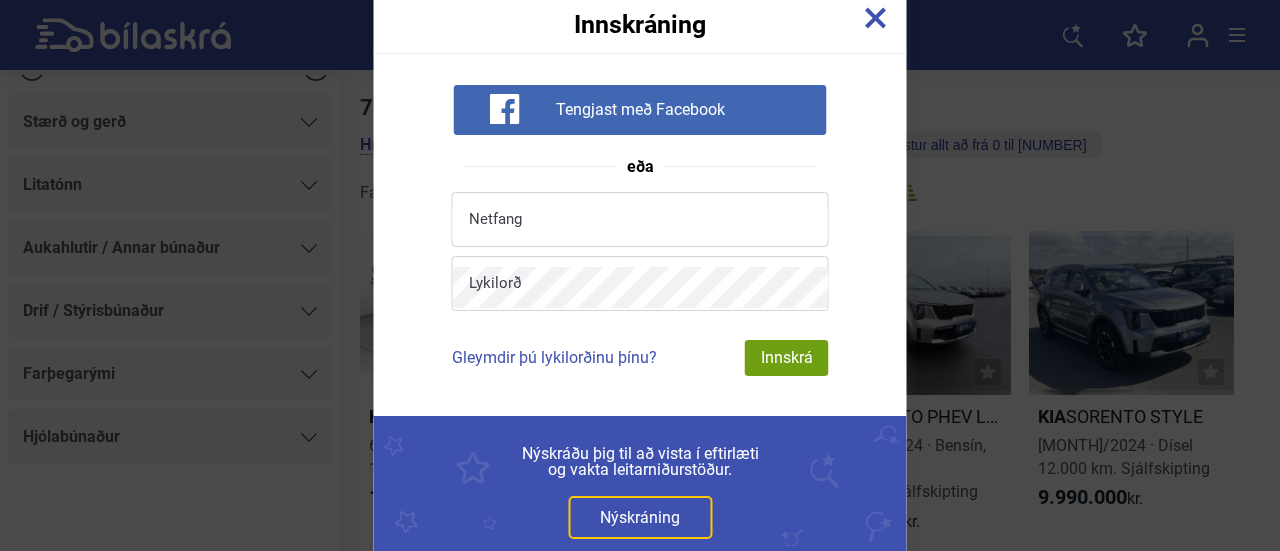 click at bounding box center (876, 18) 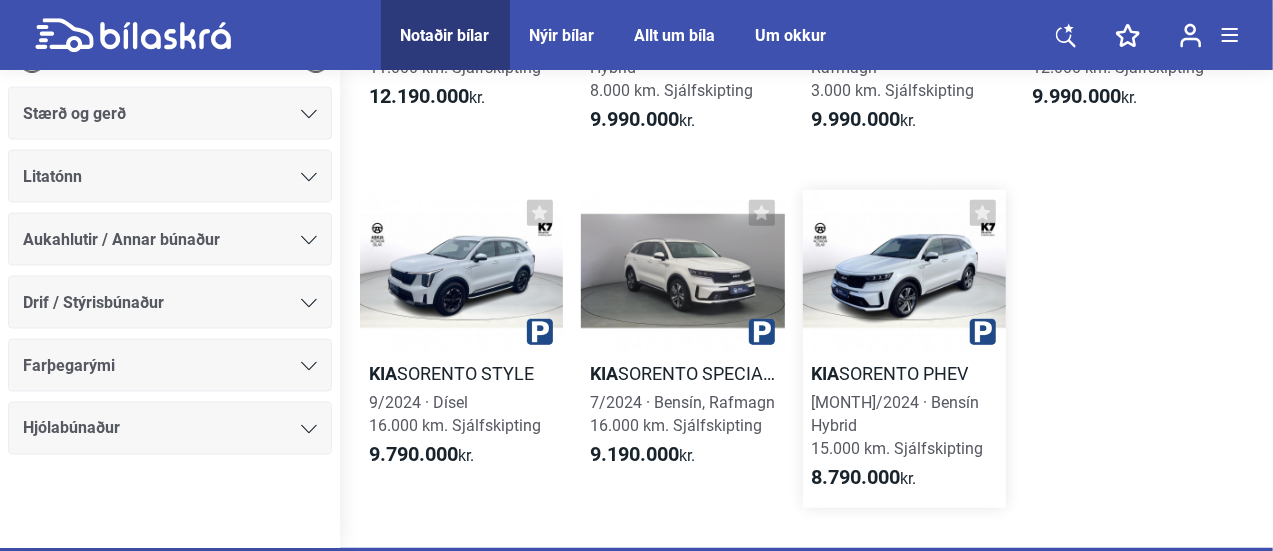 scroll, scrollTop: 0, scrollLeft: 0, axis: both 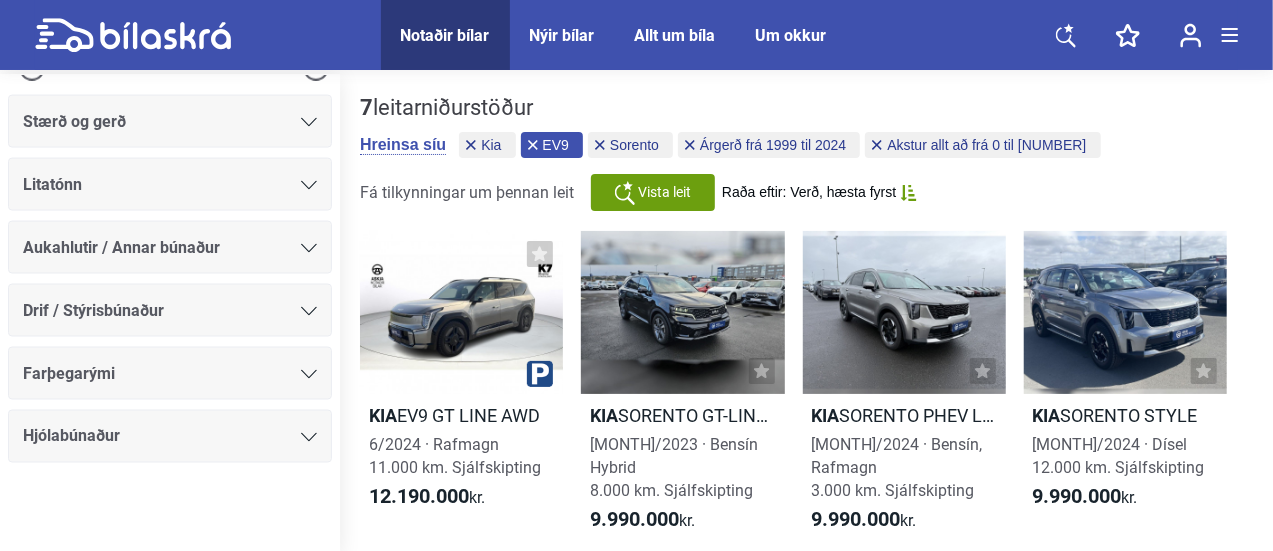 click on "EV9" at bounding box center [491, 145] 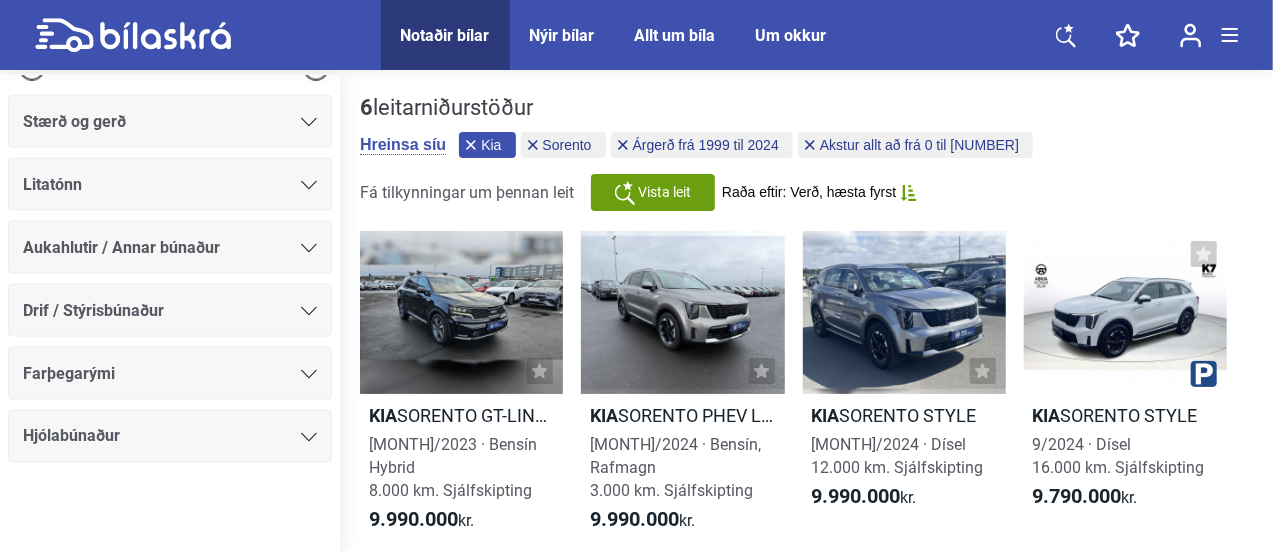 click on "Kia" at bounding box center [491, 145] 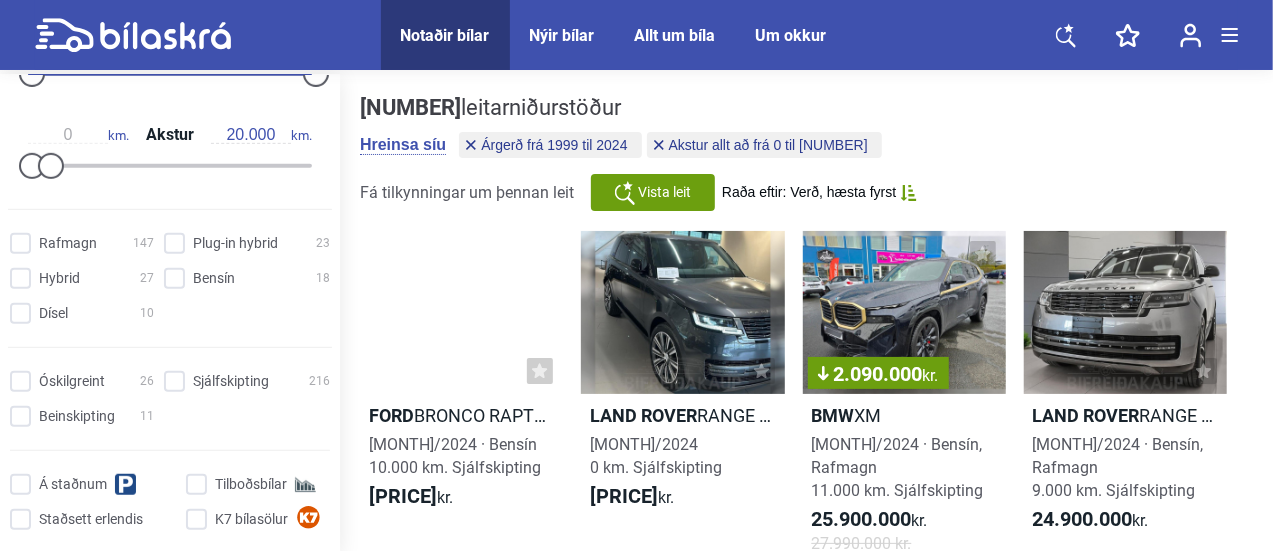 scroll, scrollTop: 284, scrollLeft: 0, axis: vertical 